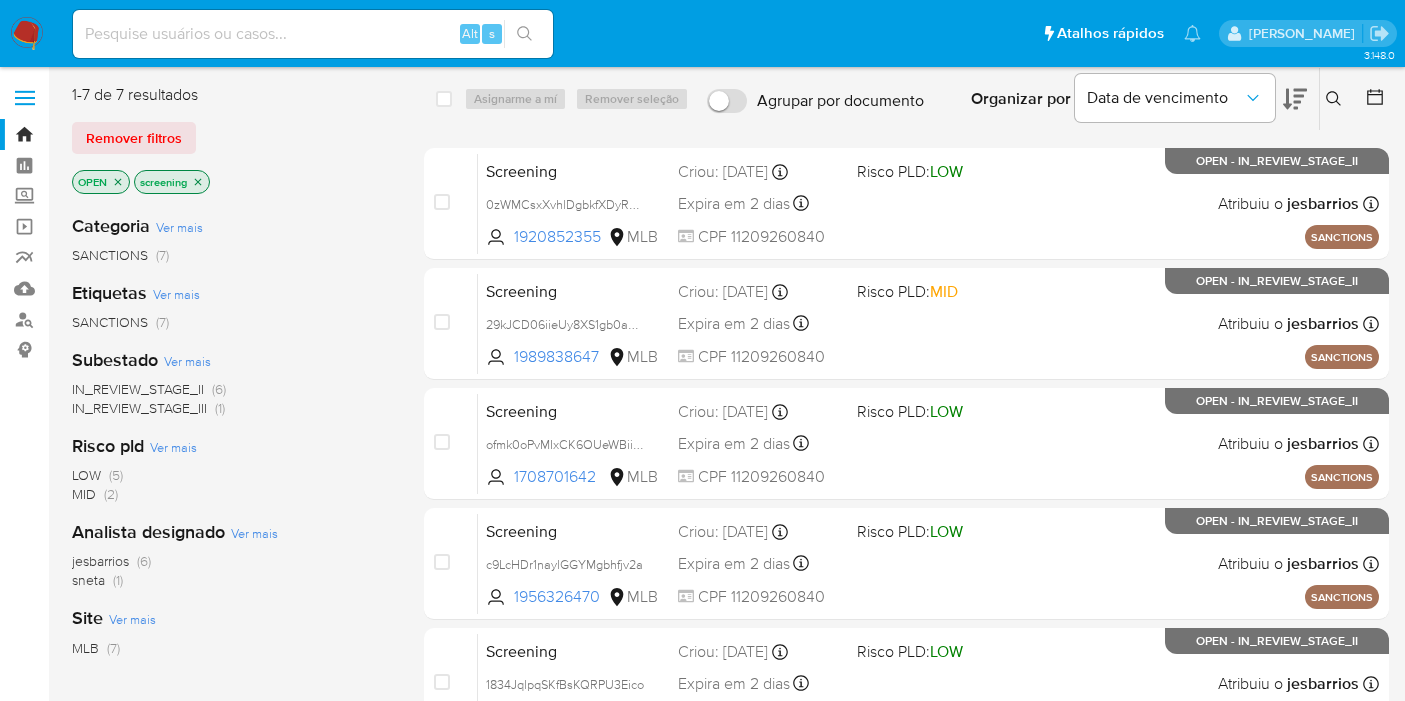 scroll, scrollTop: 0, scrollLeft: 0, axis: both 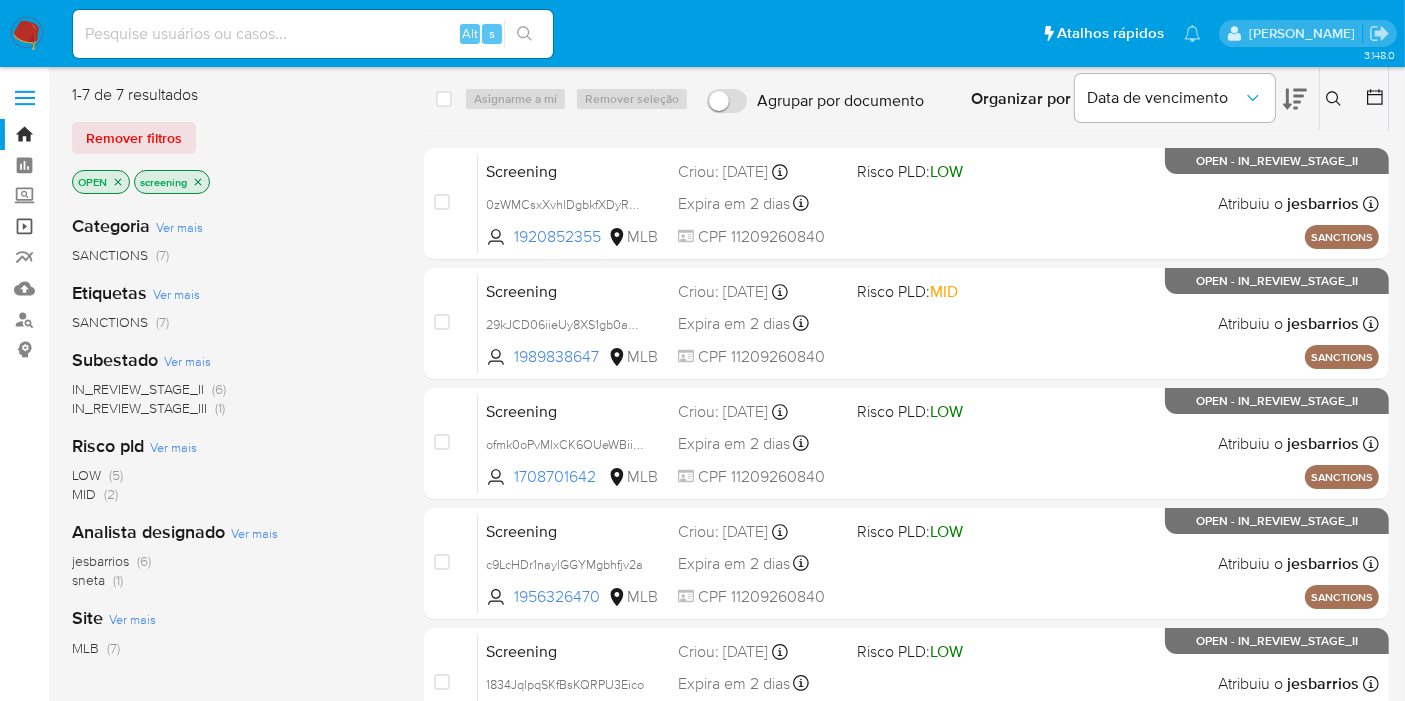 drag, startPoint x: 0, startPoint y: 0, endPoint x: 23, endPoint y: 221, distance: 222.1936 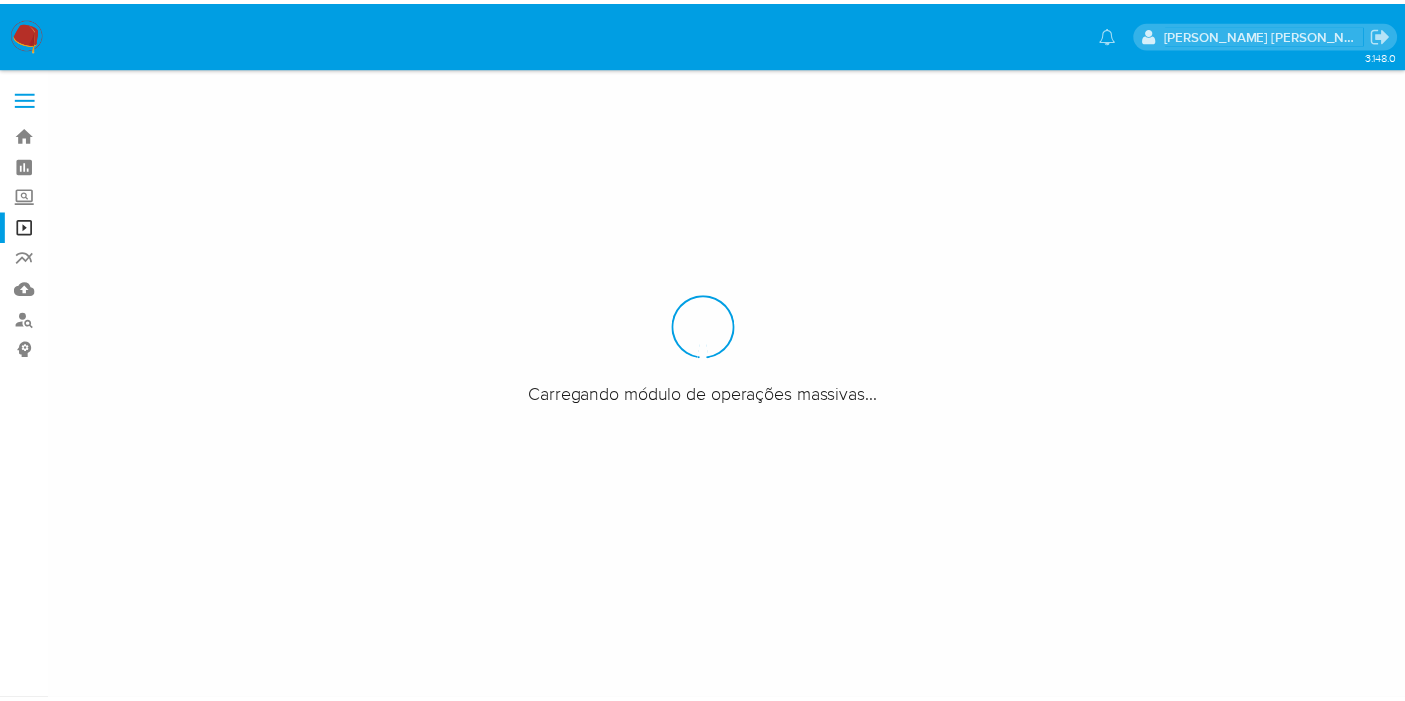 scroll, scrollTop: 0, scrollLeft: 0, axis: both 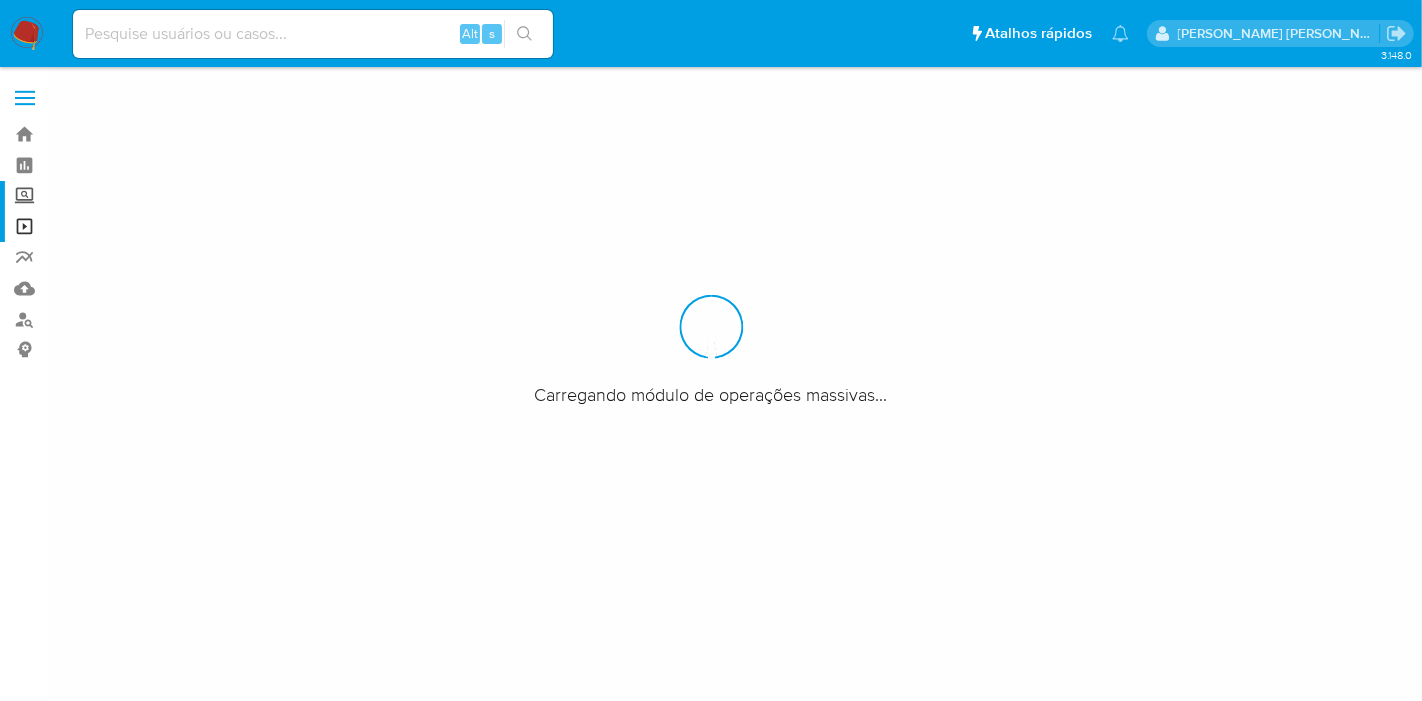 click on "Screening" at bounding box center [119, 196] 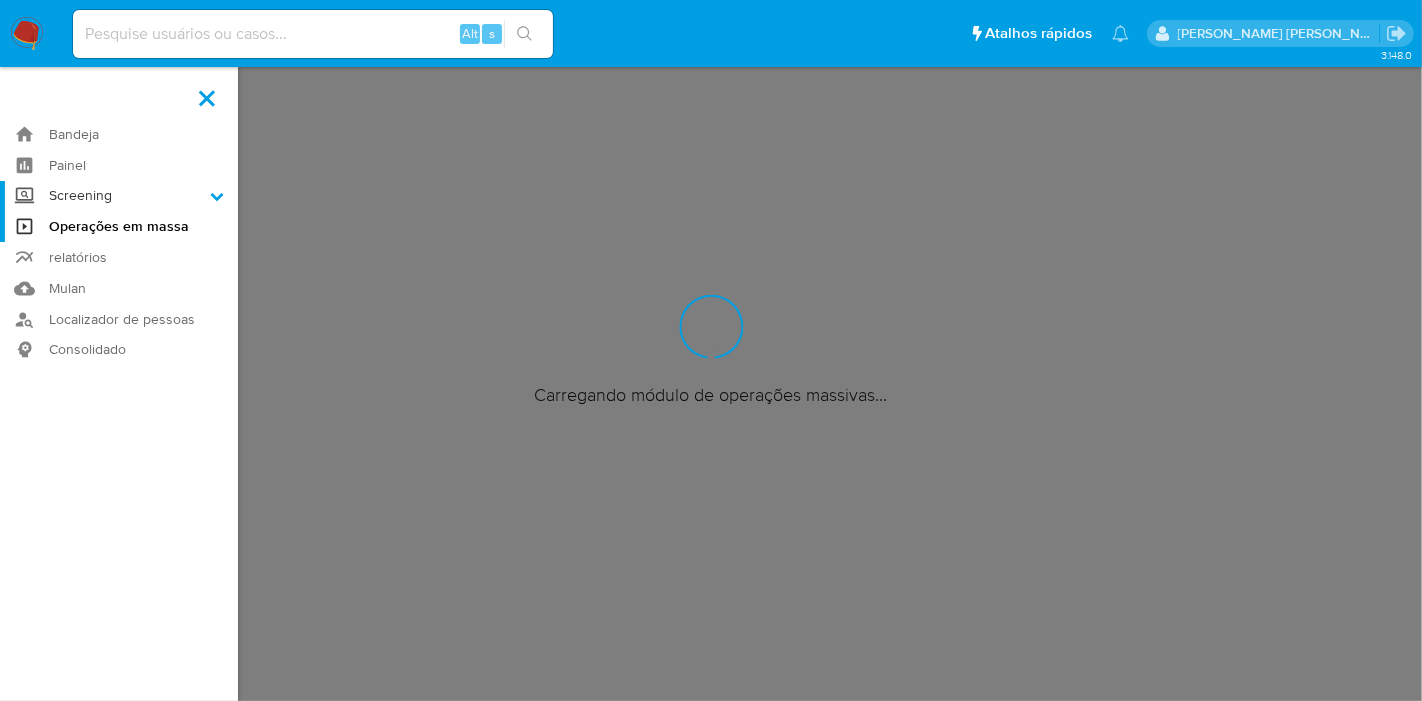 click on "Screening" at bounding box center (0, 0) 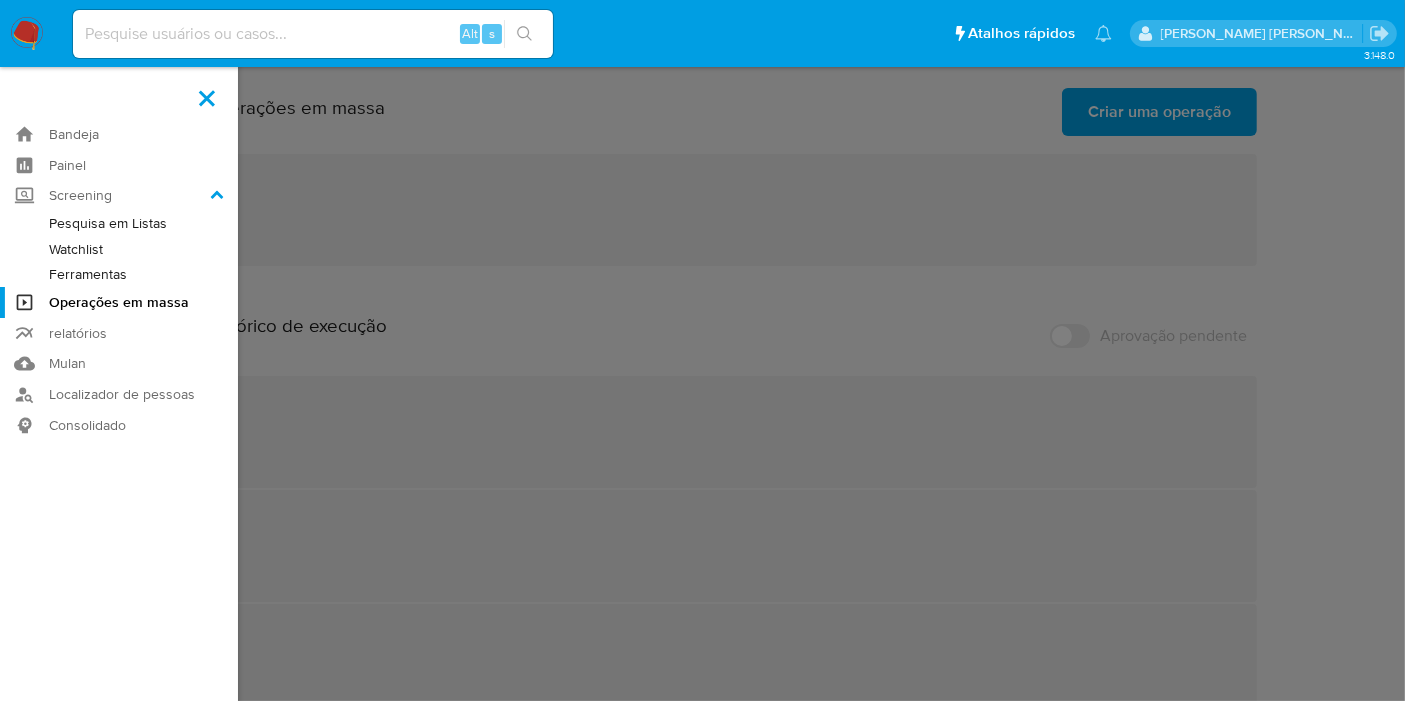 click on "Ferramentas" at bounding box center [119, 274] 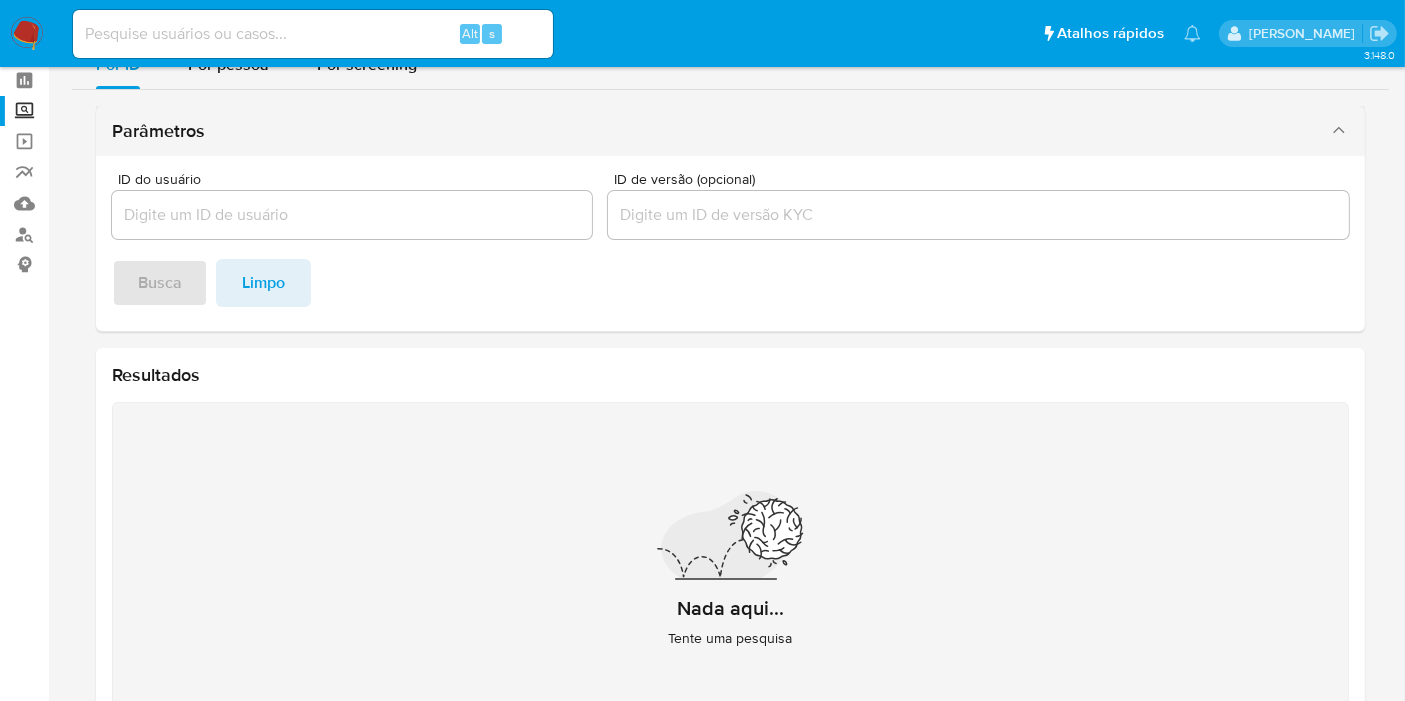 scroll, scrollTop: 0, scrollLeft: 0, axis: both 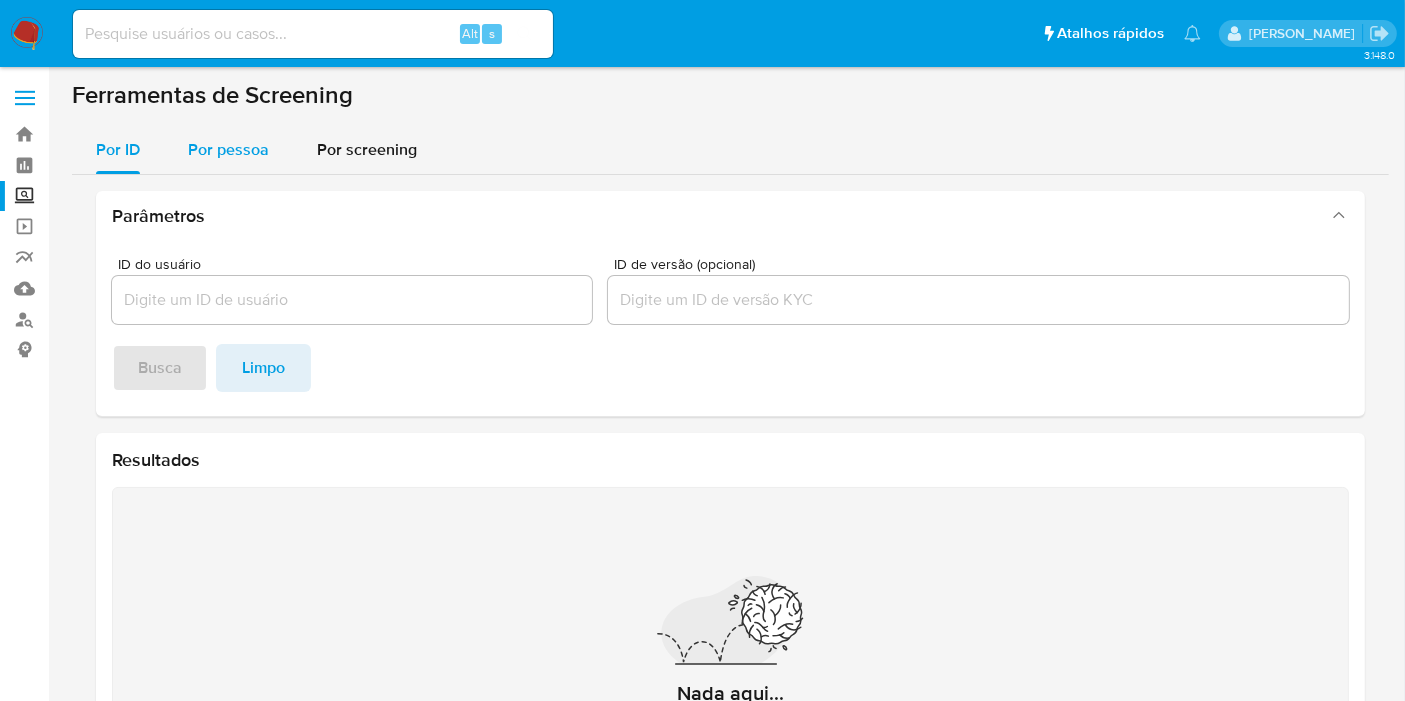 click on "Por pessoa" at bounding box center (228, 149) 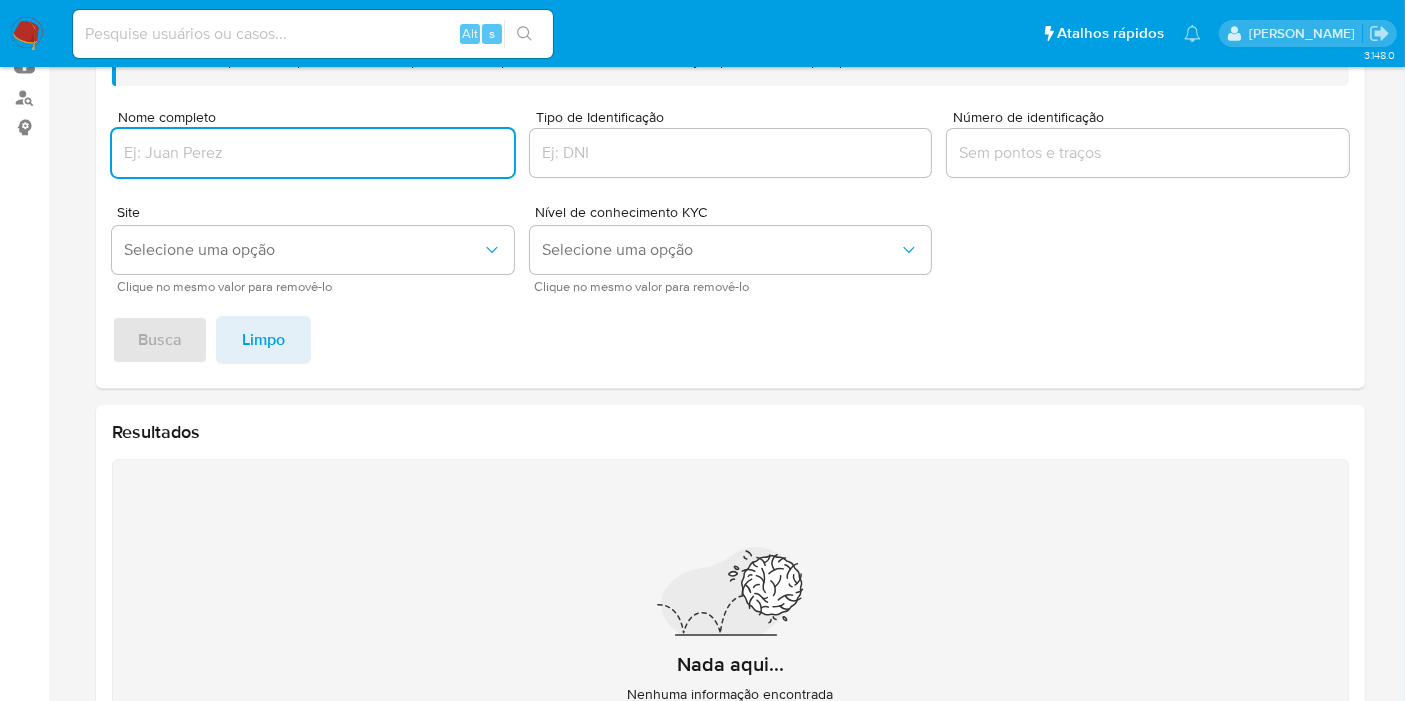 scroll, scrollTop: 0, scrollLeft: 0, axis: both 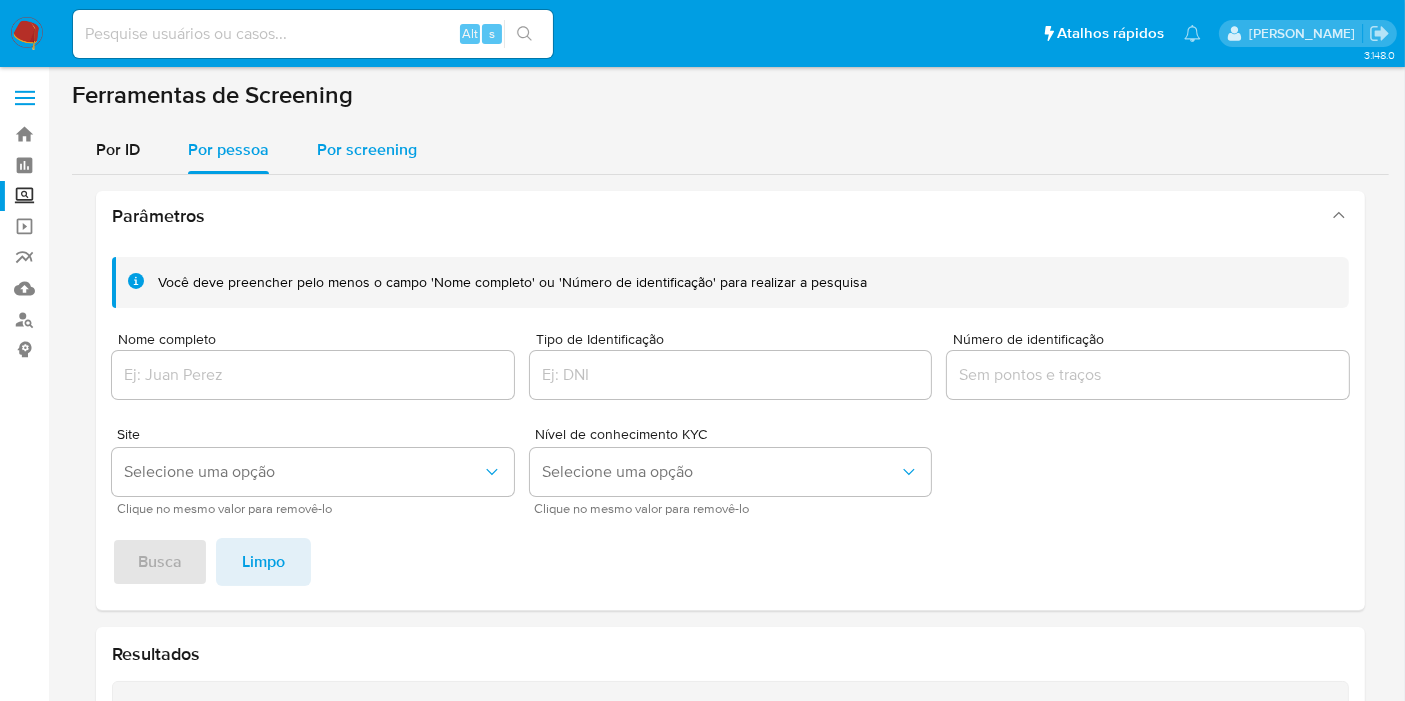 click on "Por screening" at bounding box center [367, 150] 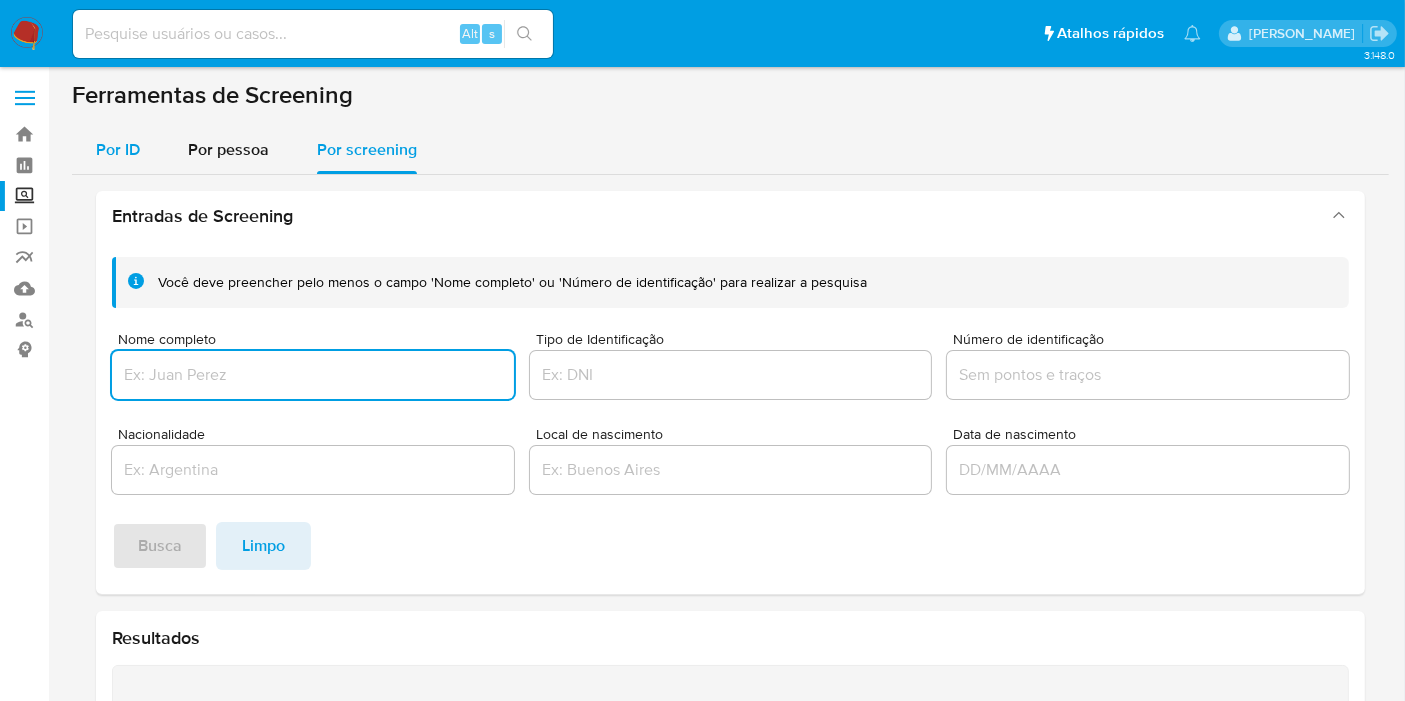 click on "Por ID" at bounding box center [118, 150] 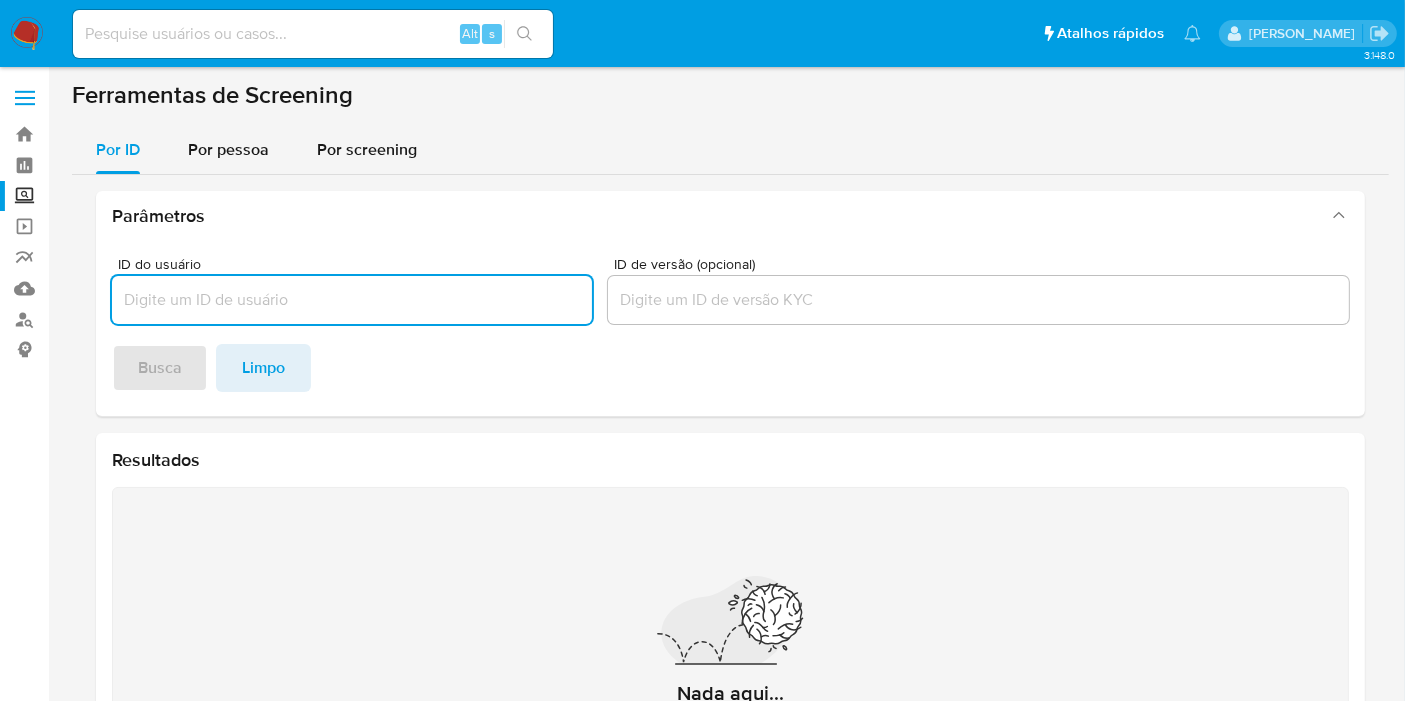 paste on "Traturil Fosfomicina Trometamol" 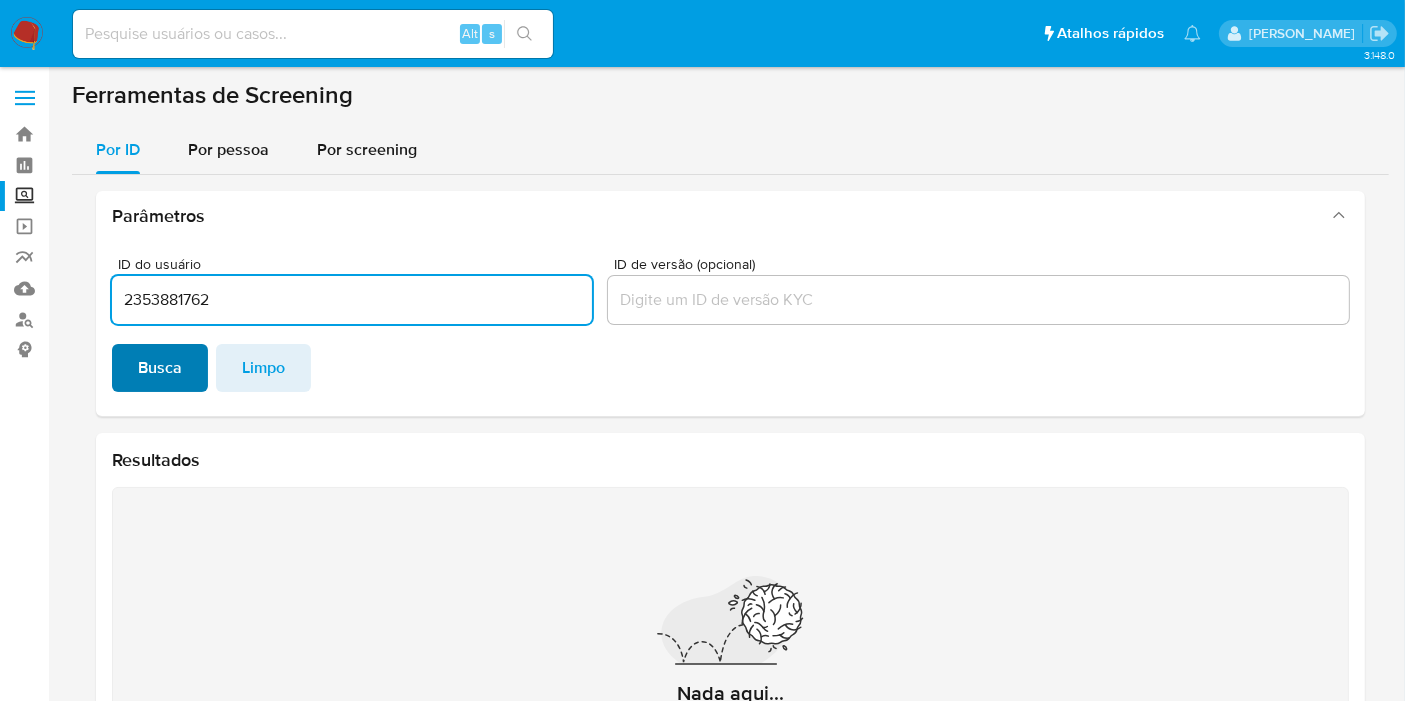 type on "2353881762" 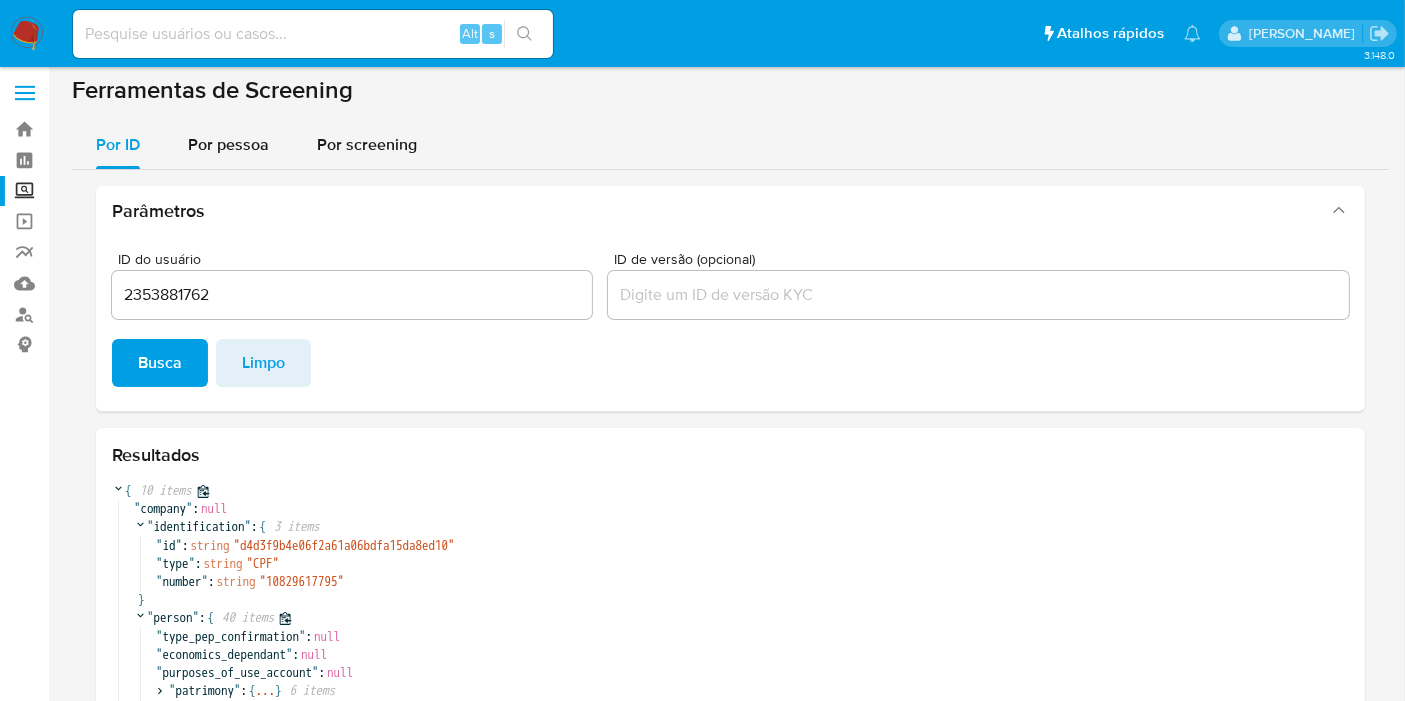 scroll, scrollTop: 0, scrollLeft: 0, axis: both 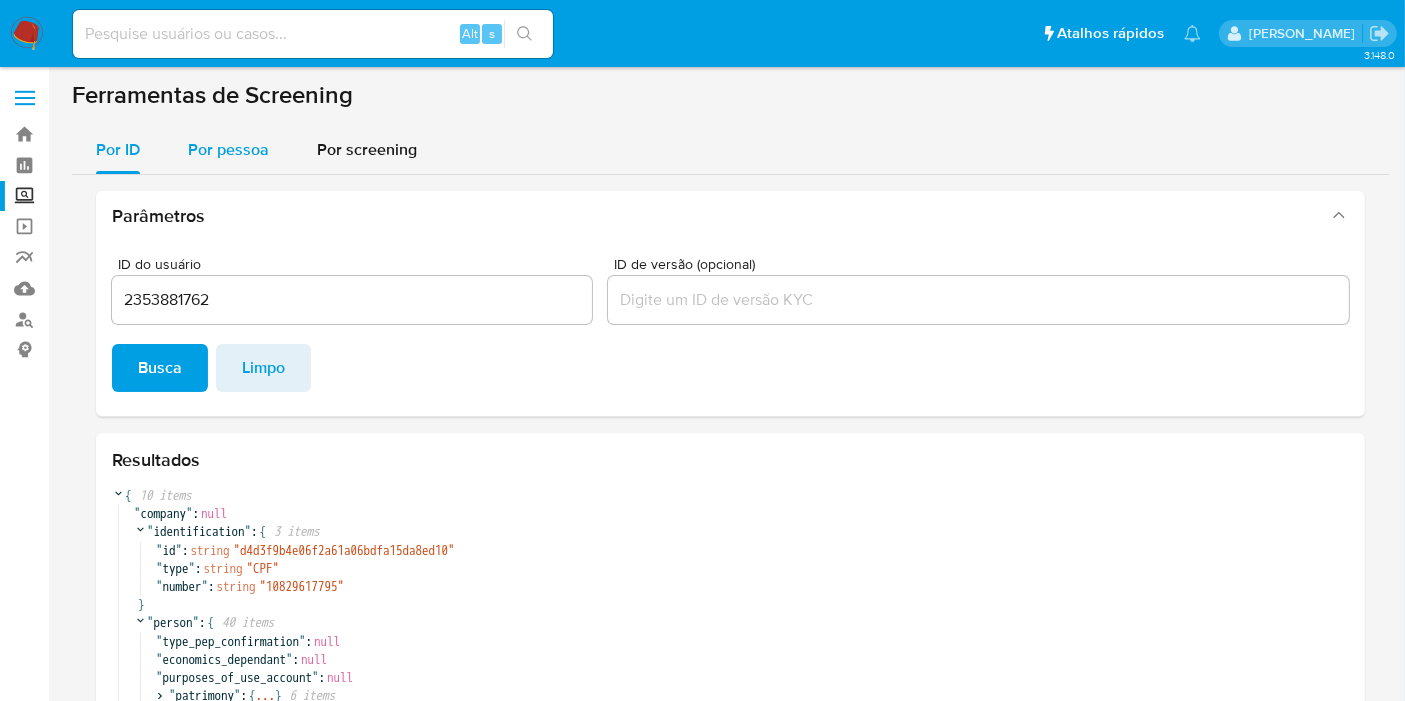 click on "Por pessoa" at bounding box center (228, 150) 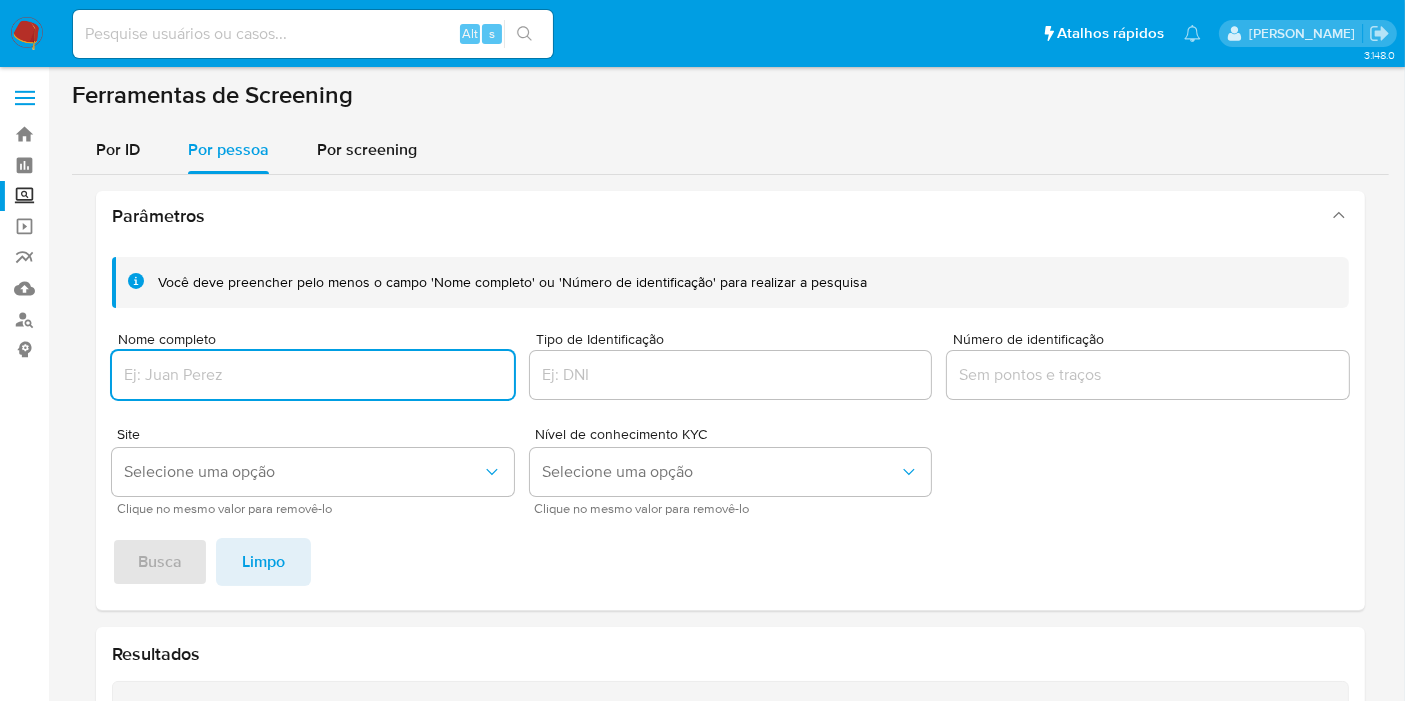 click at bounding box center (731, 375) 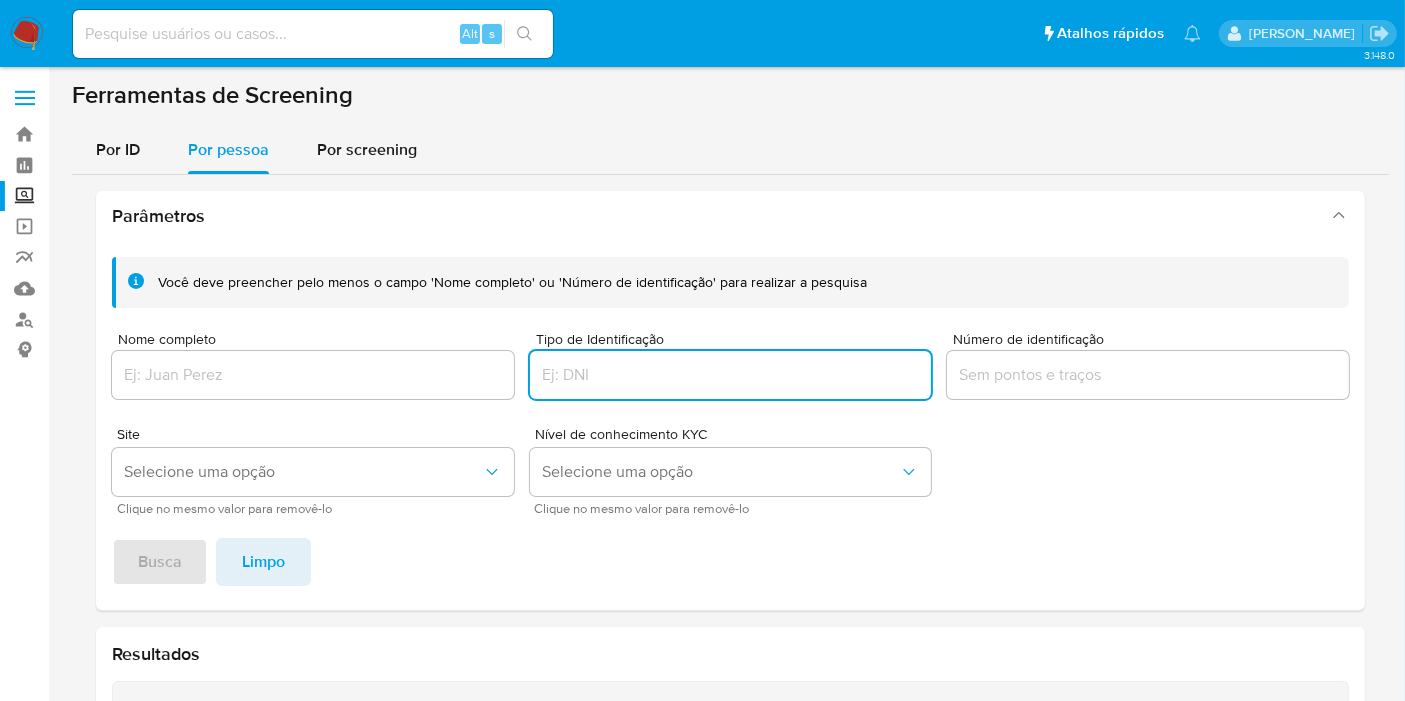 click at bounding box center (1148, 375) 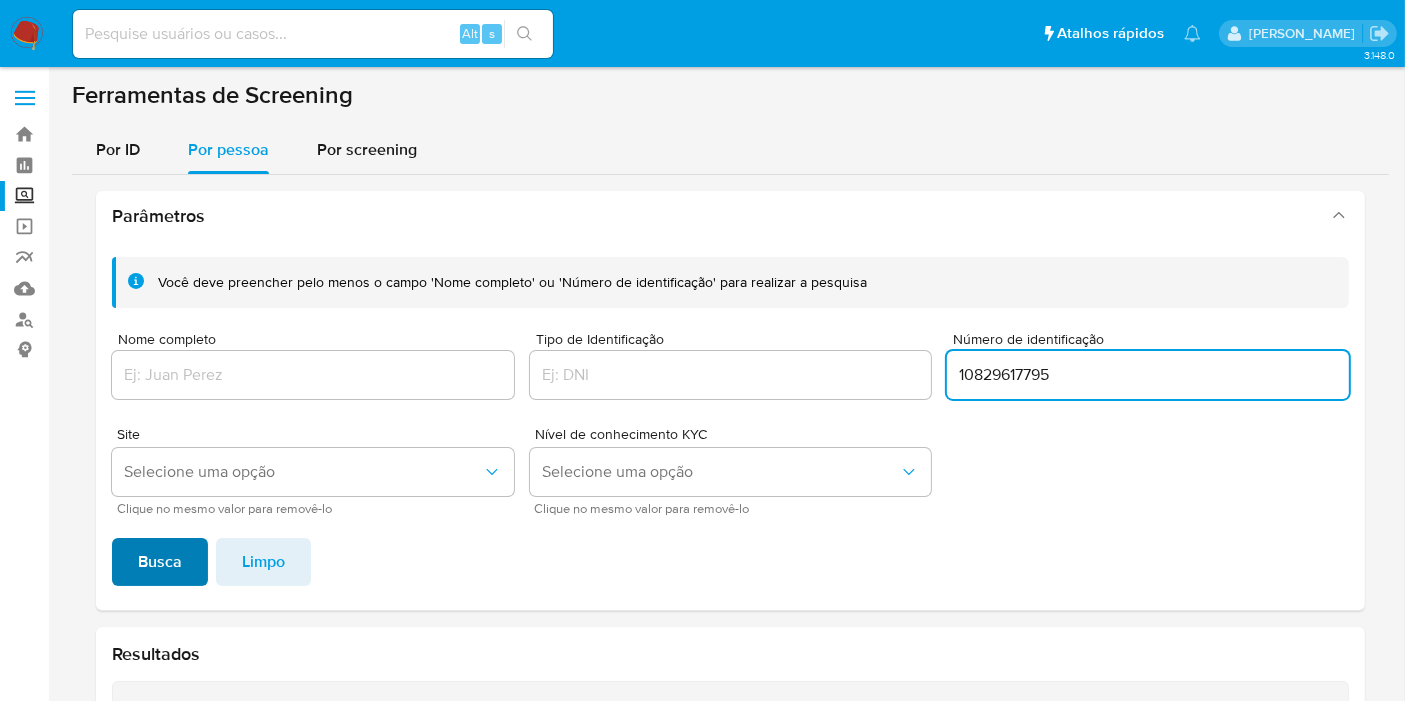 type on "10829617795" 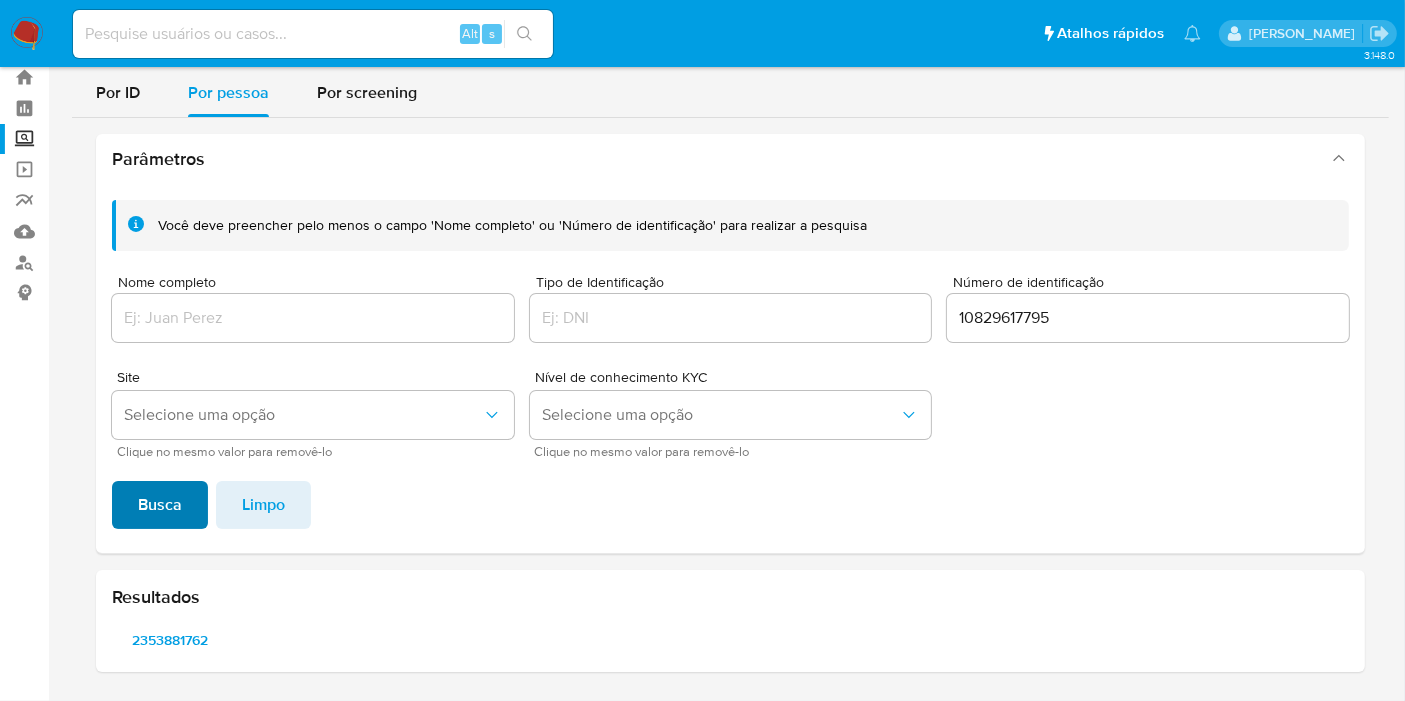 scroll, scrollTop: 55, scrollLeft: 0, axis: vertical 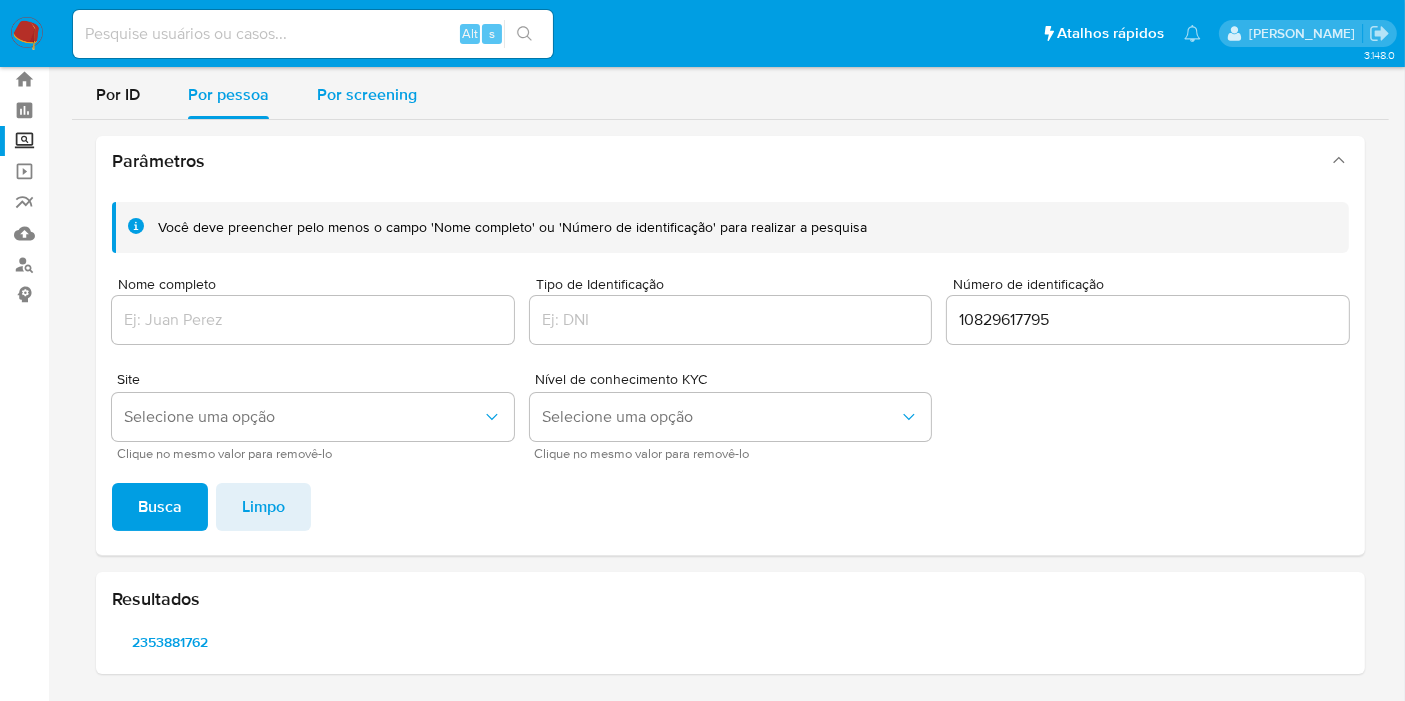 click on "Por screening" at bounding box center [367, 94] 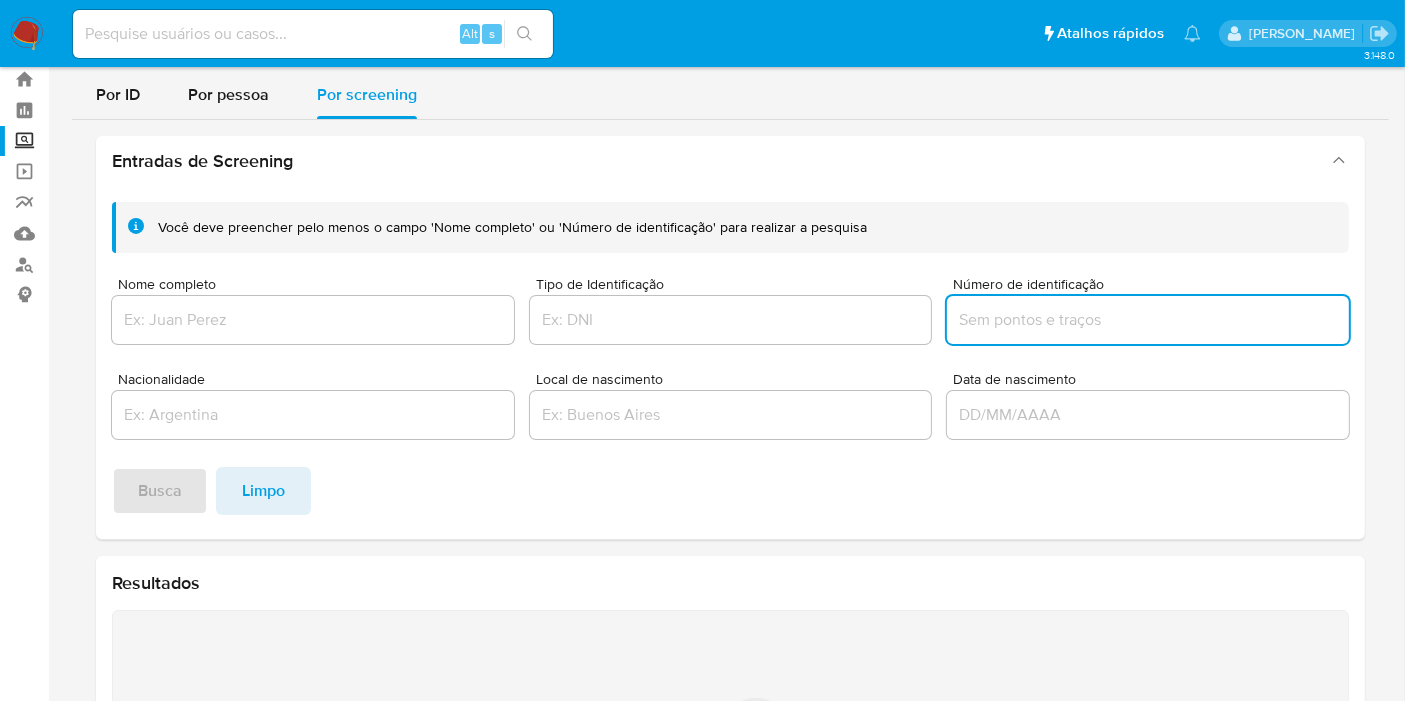 click at bounding box center [1148, 320] 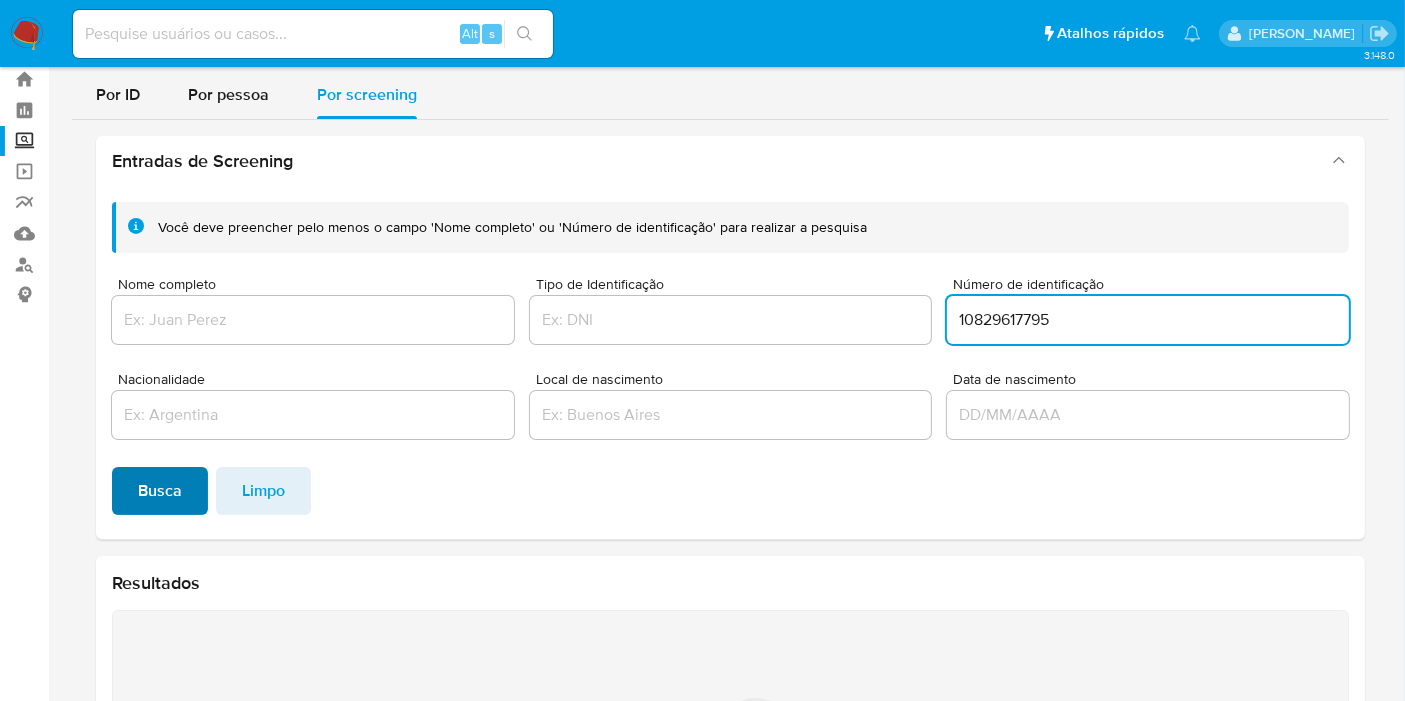 type on "10829617795" 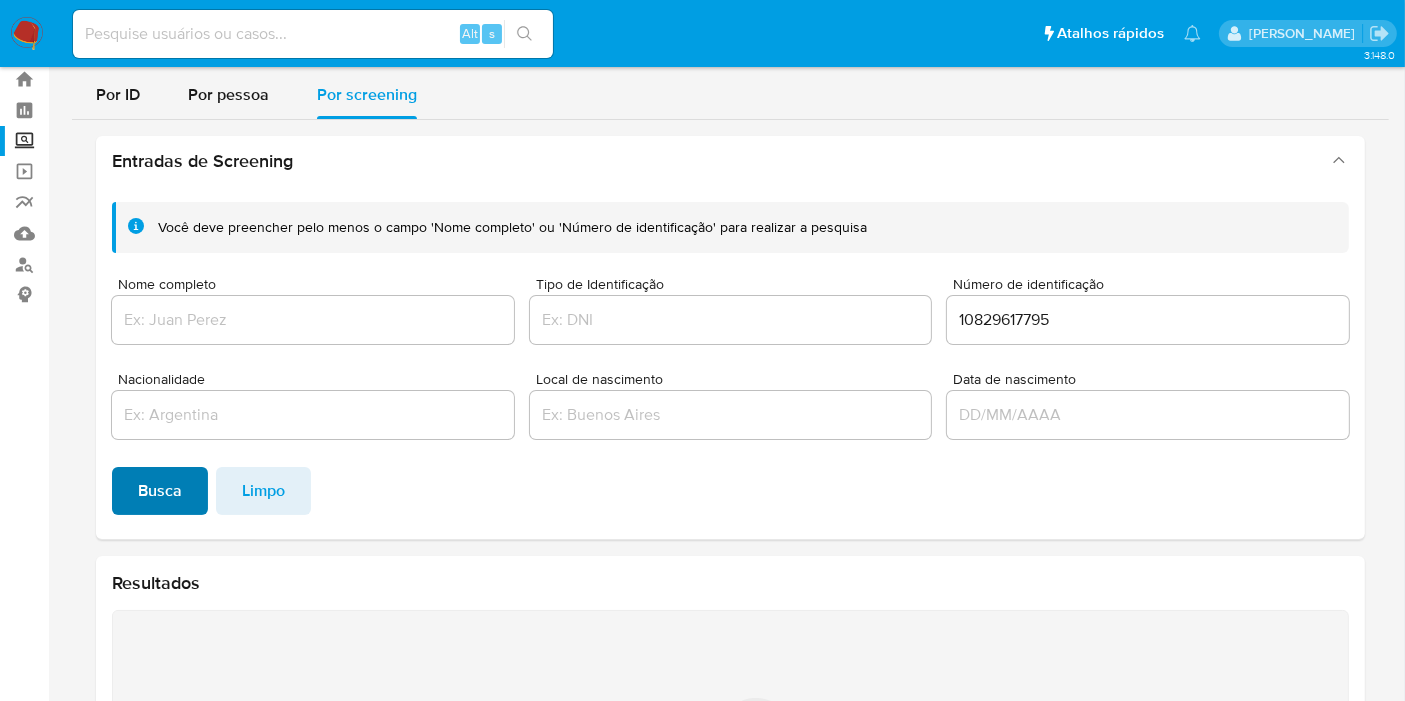 click on "Busca" at bounding box center (160, 491) 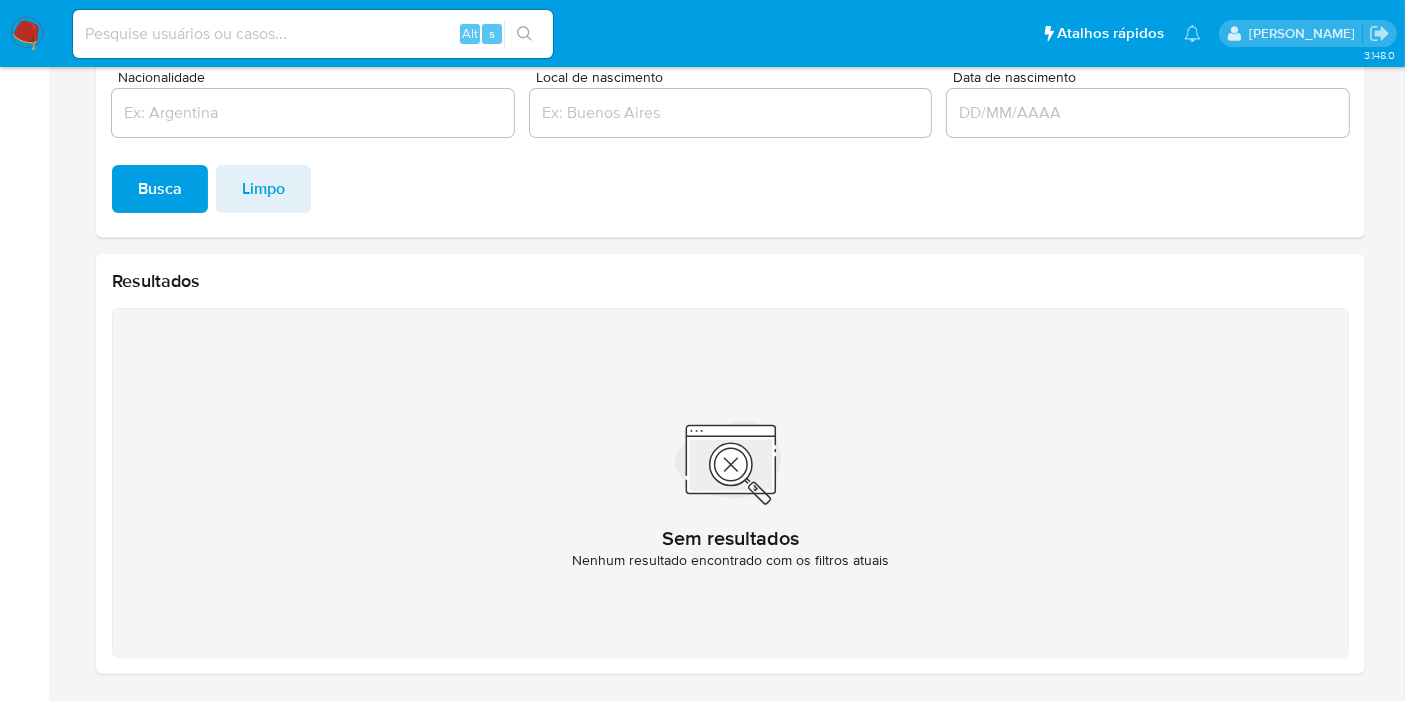scroll, scrollTop: 0, scrollLeft: 0, axis: both 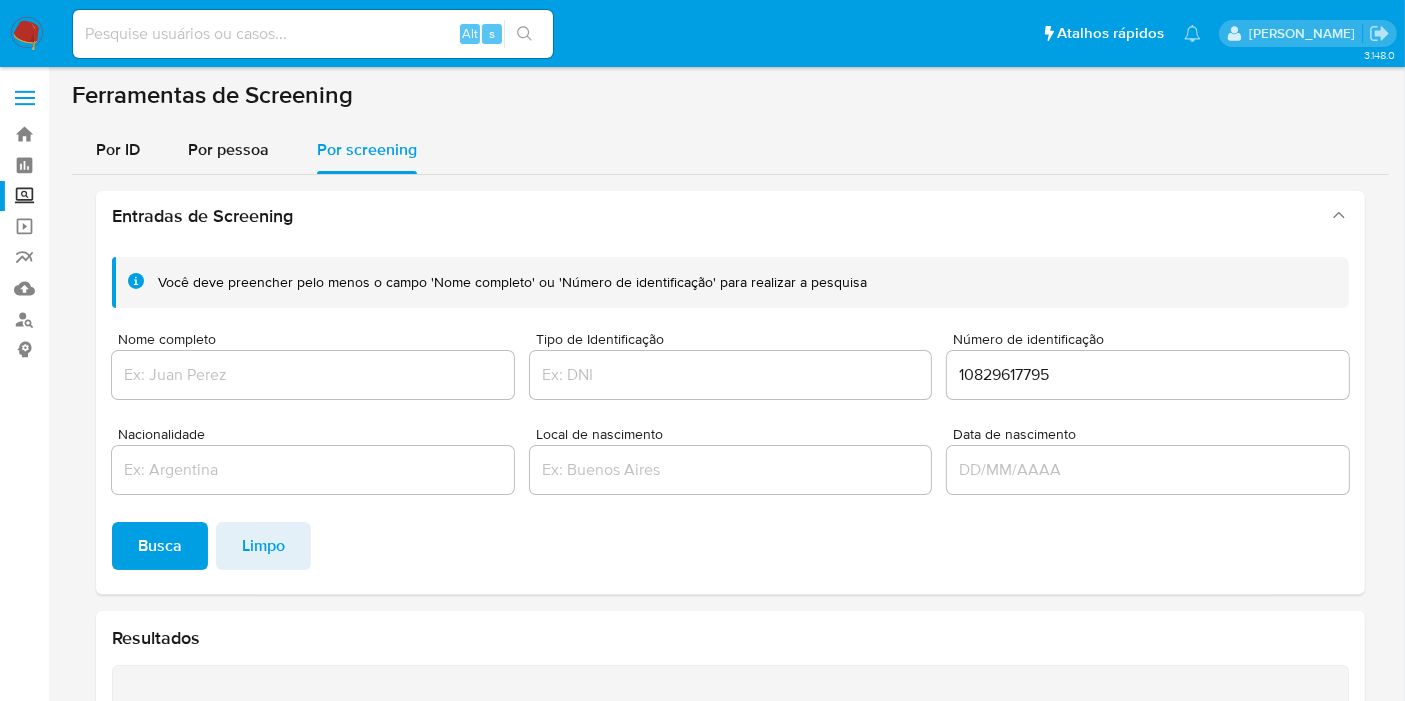 click on "Screening" at bounding box center (119, 196) 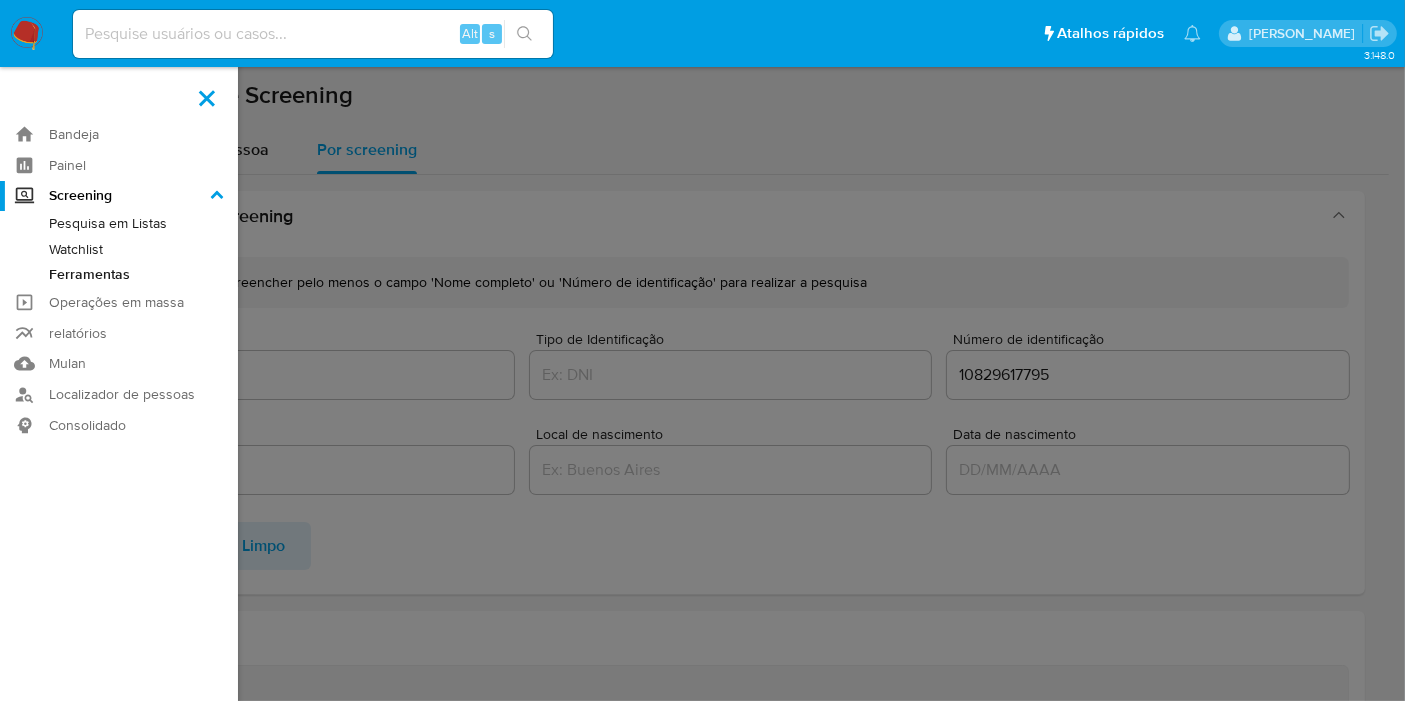 click on "Screening" at bounding box center (0, 0) 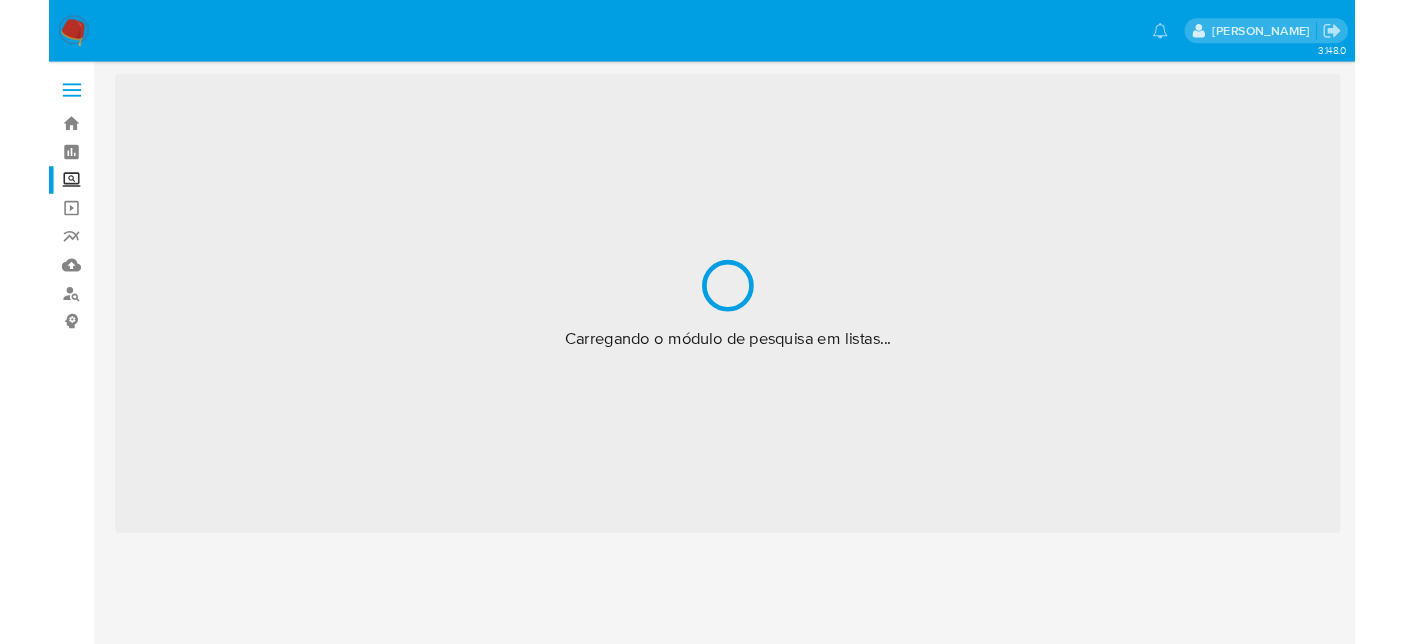 scroll, scrollTop: 0, scrollLeft: 0, axis: both 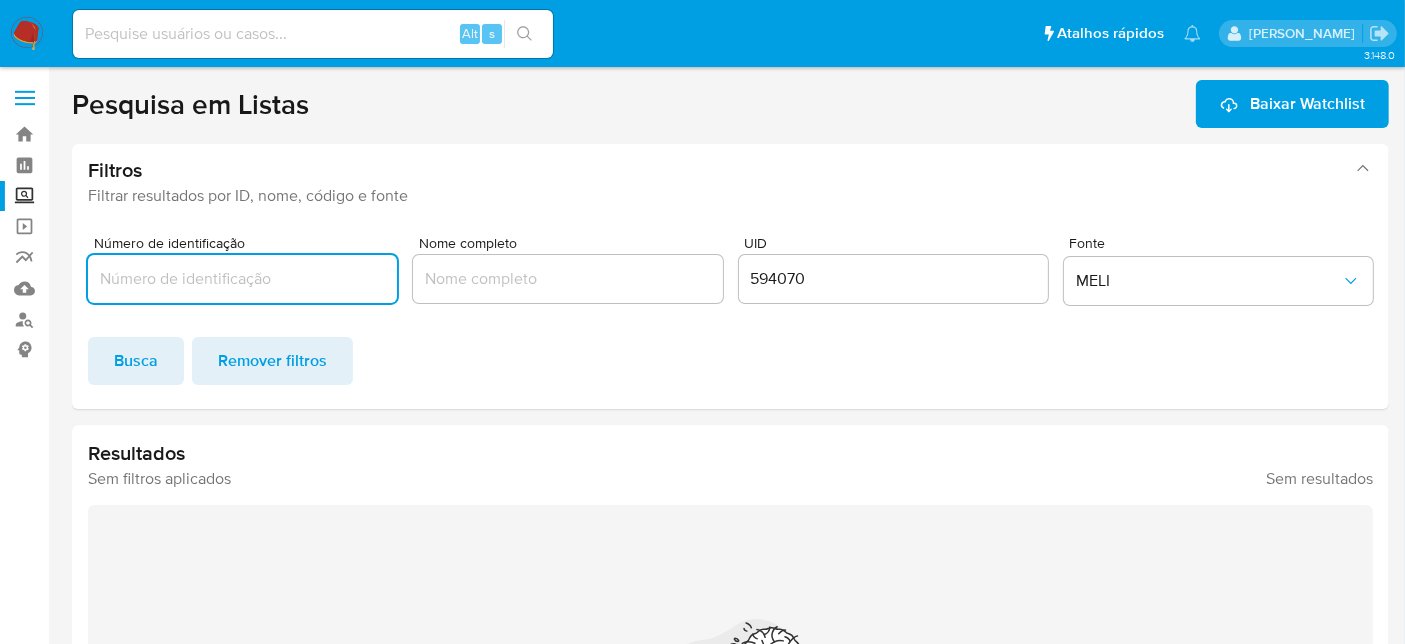 click at bounding box center (567, 279) 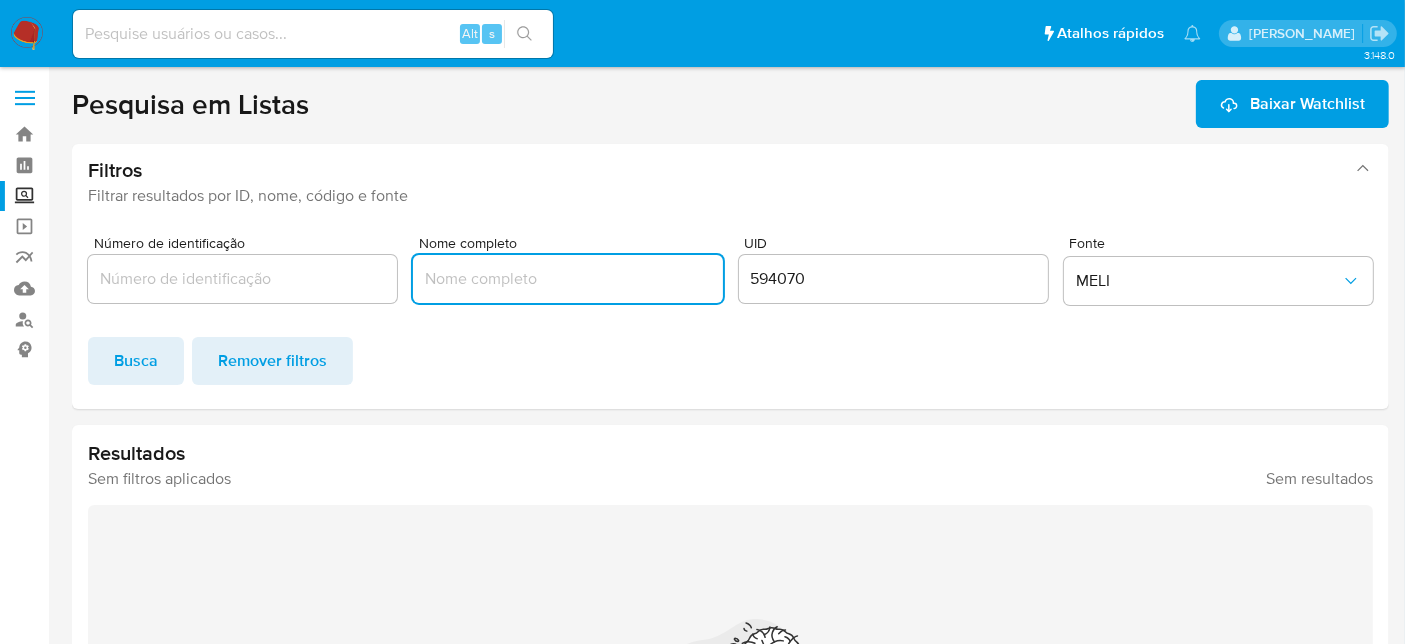 click at bounding box center (242, 279) 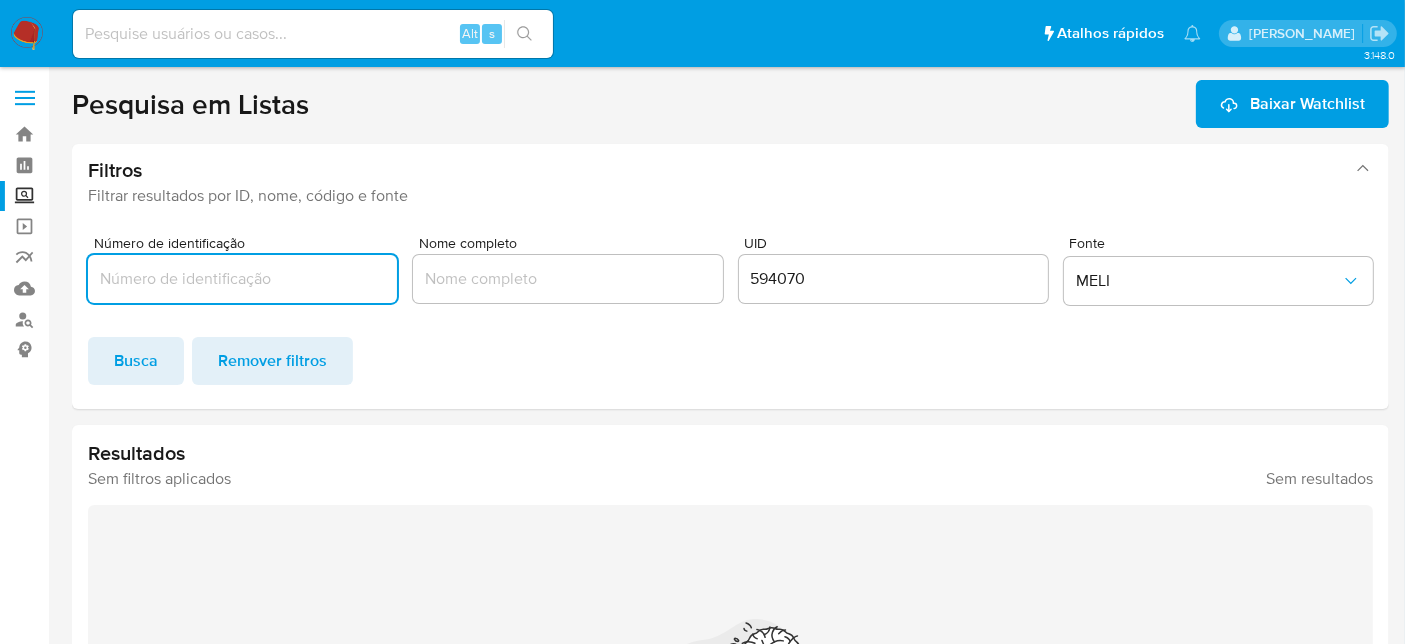 paste on "10829617795" 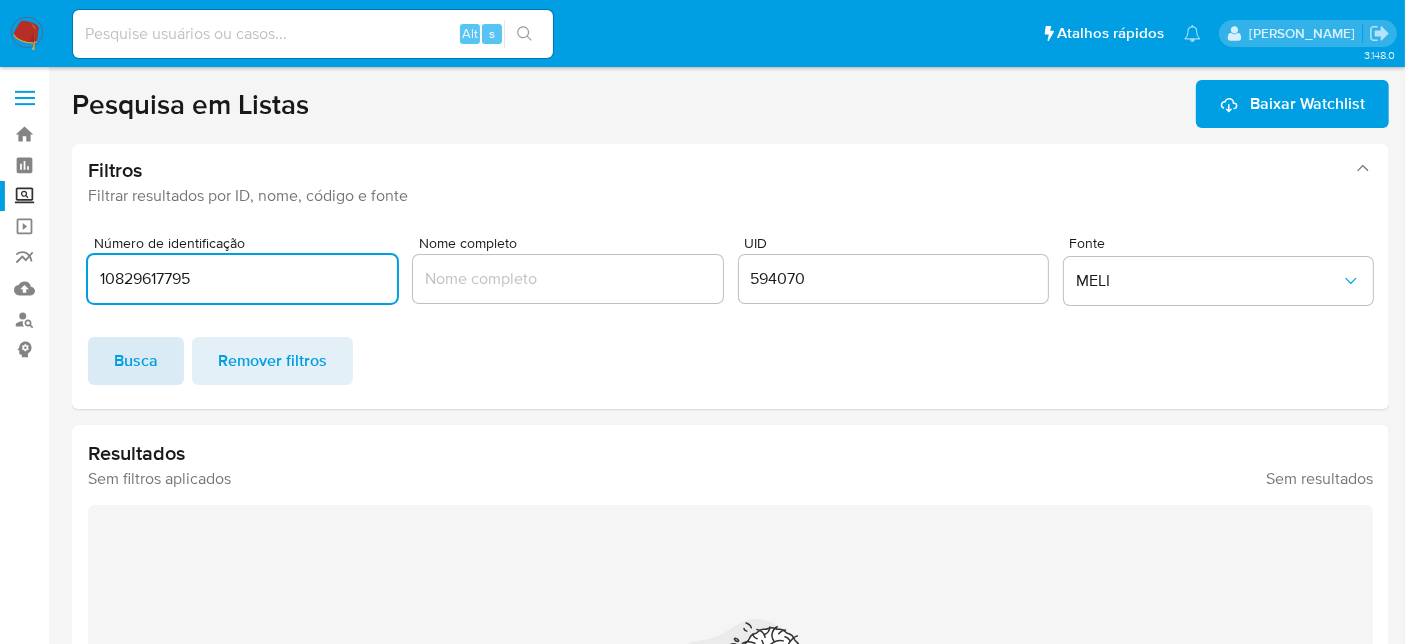 type on "10829617795" 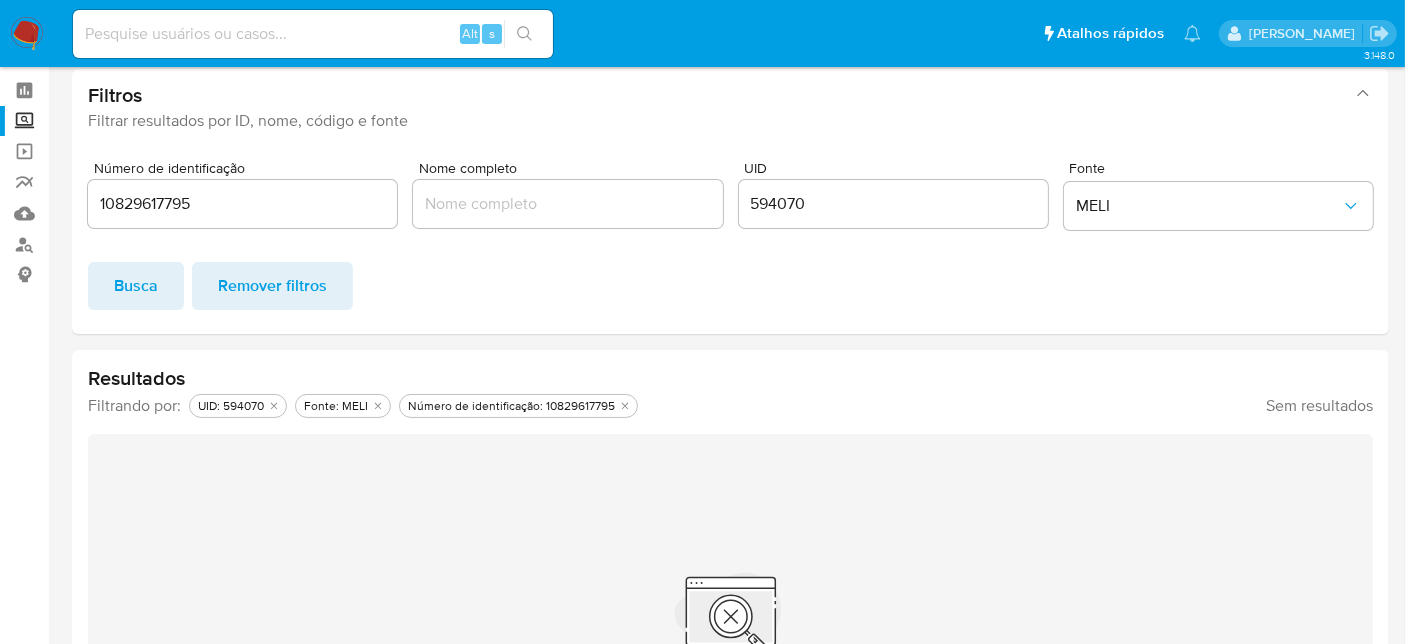 scroll, scrollTop: 71, scrollLeft: 0, axis: vertical 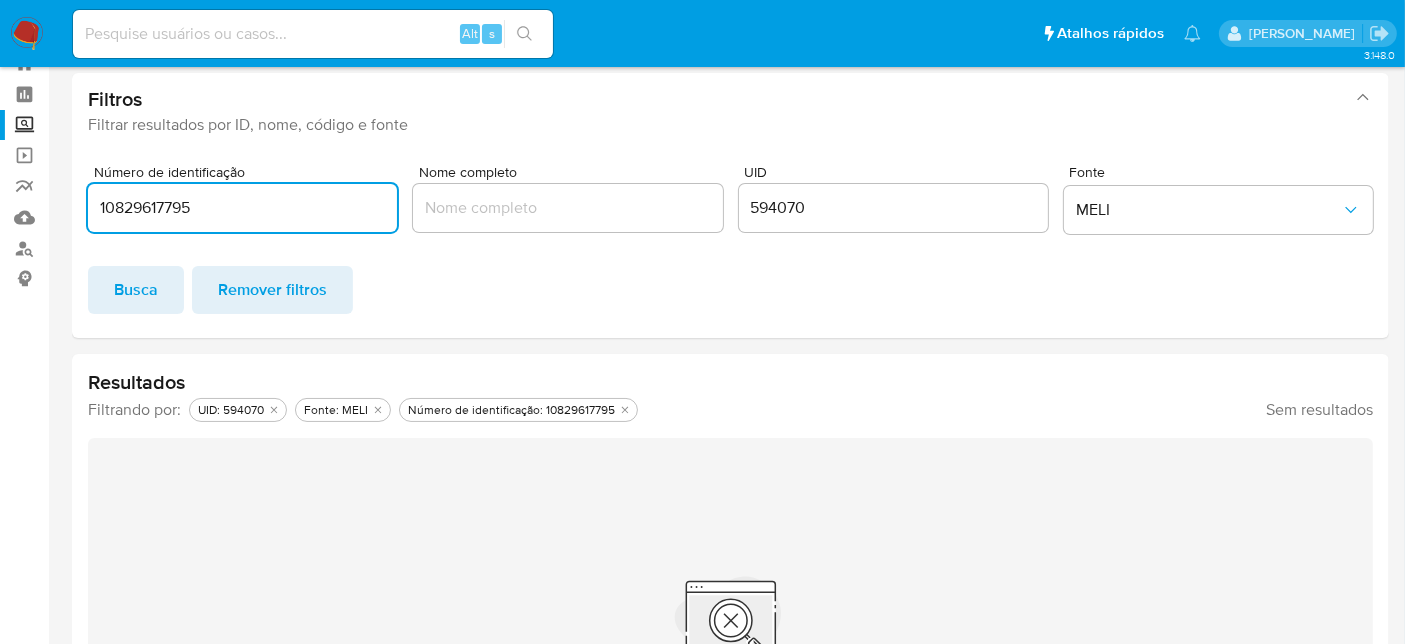 click on "10829617795" at bounding box center [242, 208] 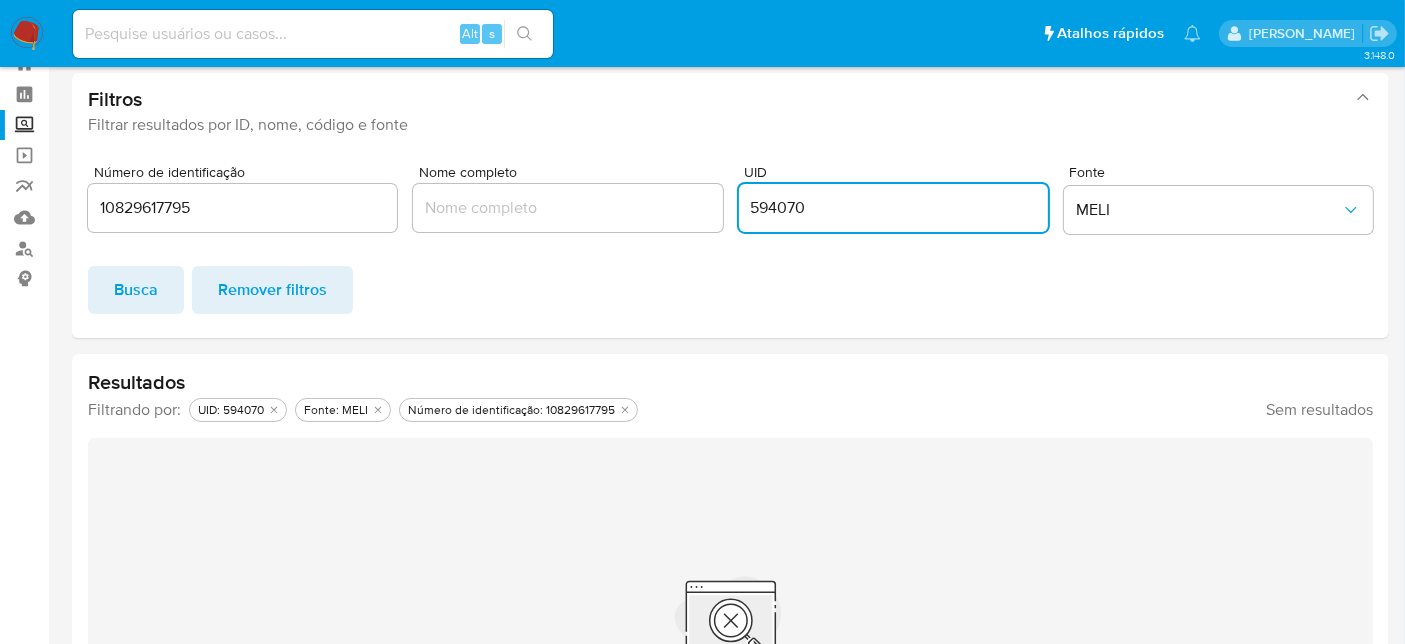 click on "594070" at bounding box center [893, 208] 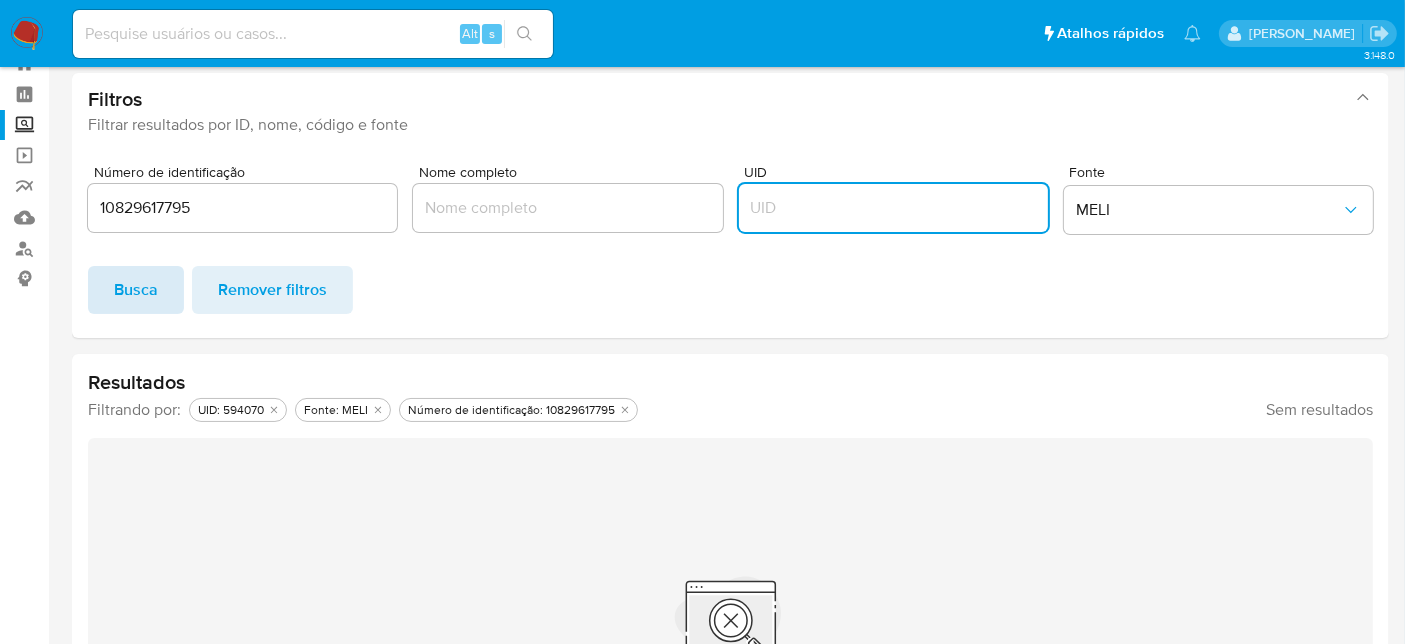 type 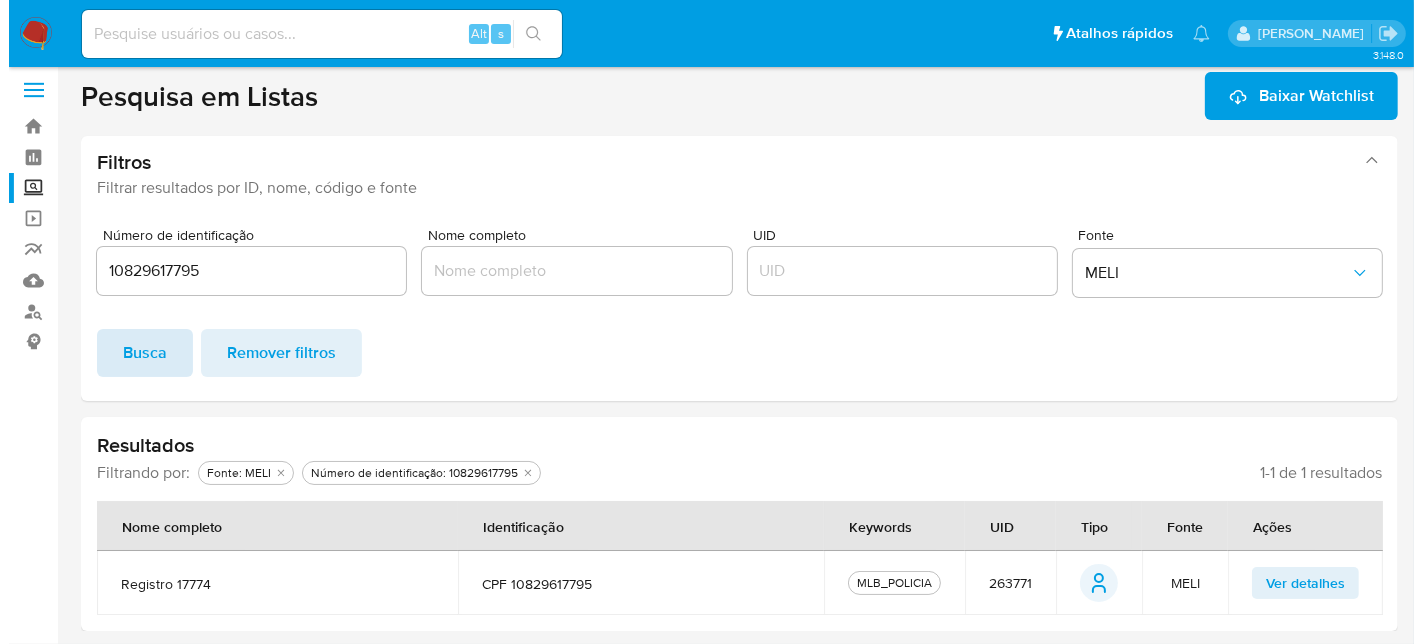 scroll, scrollTop: 8, scrollLeft: 0, axis: vertical 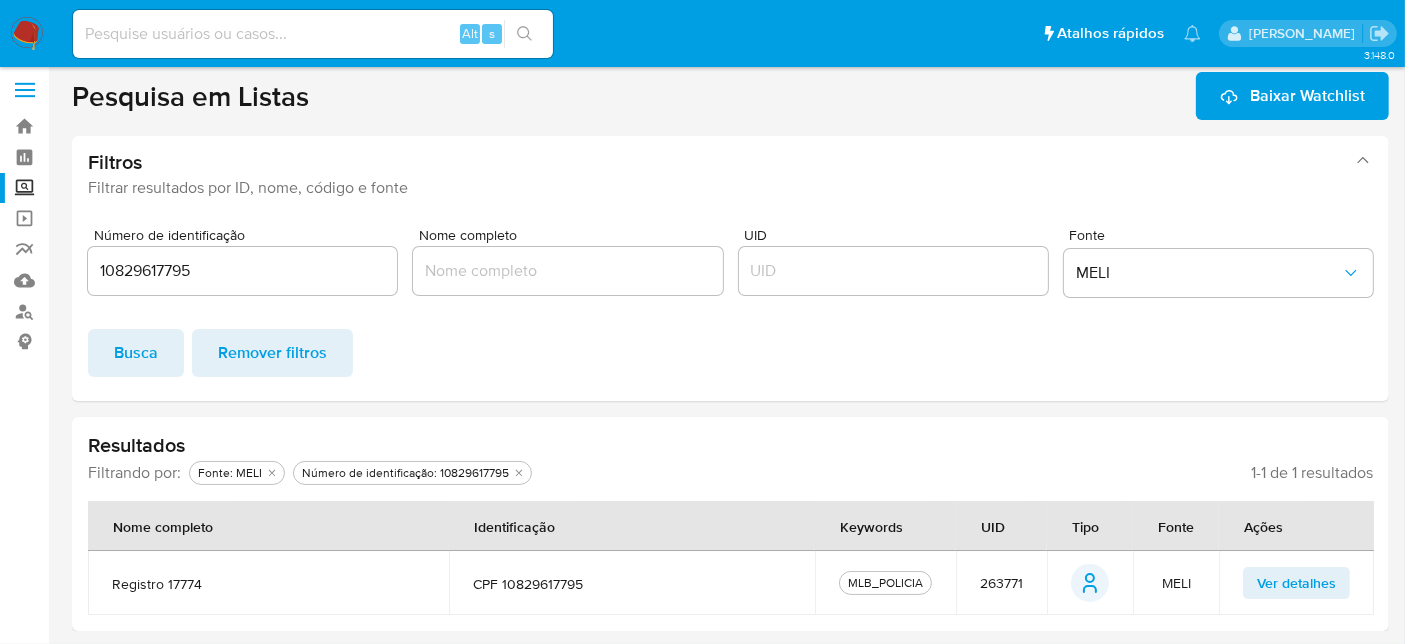 click on "Ver detalhes" at bounding box center (1296, 583) 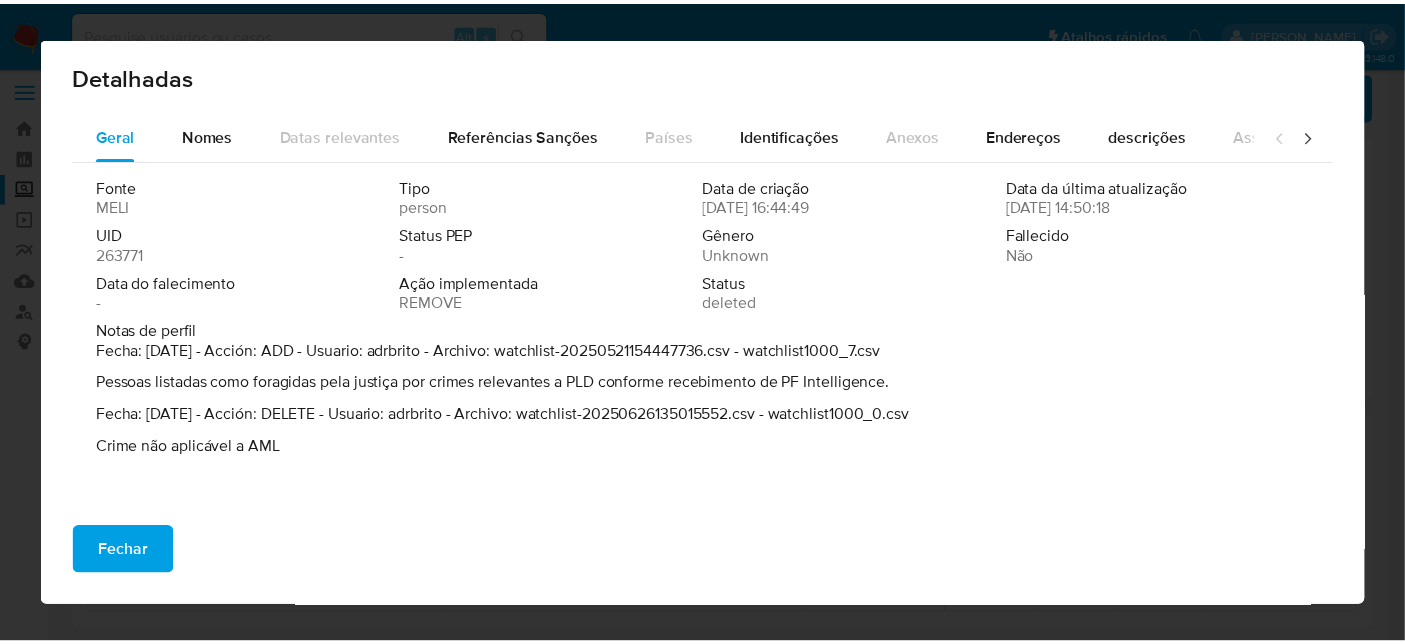 scroll, scrollTop: 5, scrollLeft: 0, axis: vertical 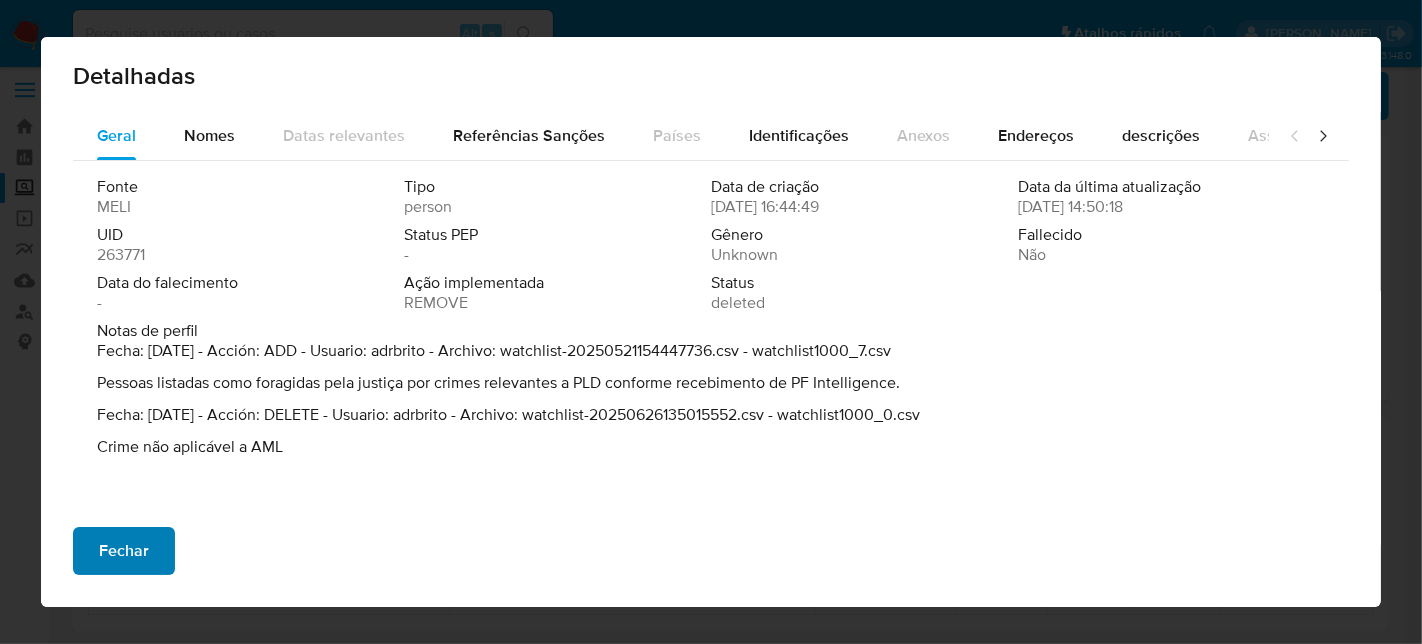click on "Fechar" at bounding box center [124, 551] 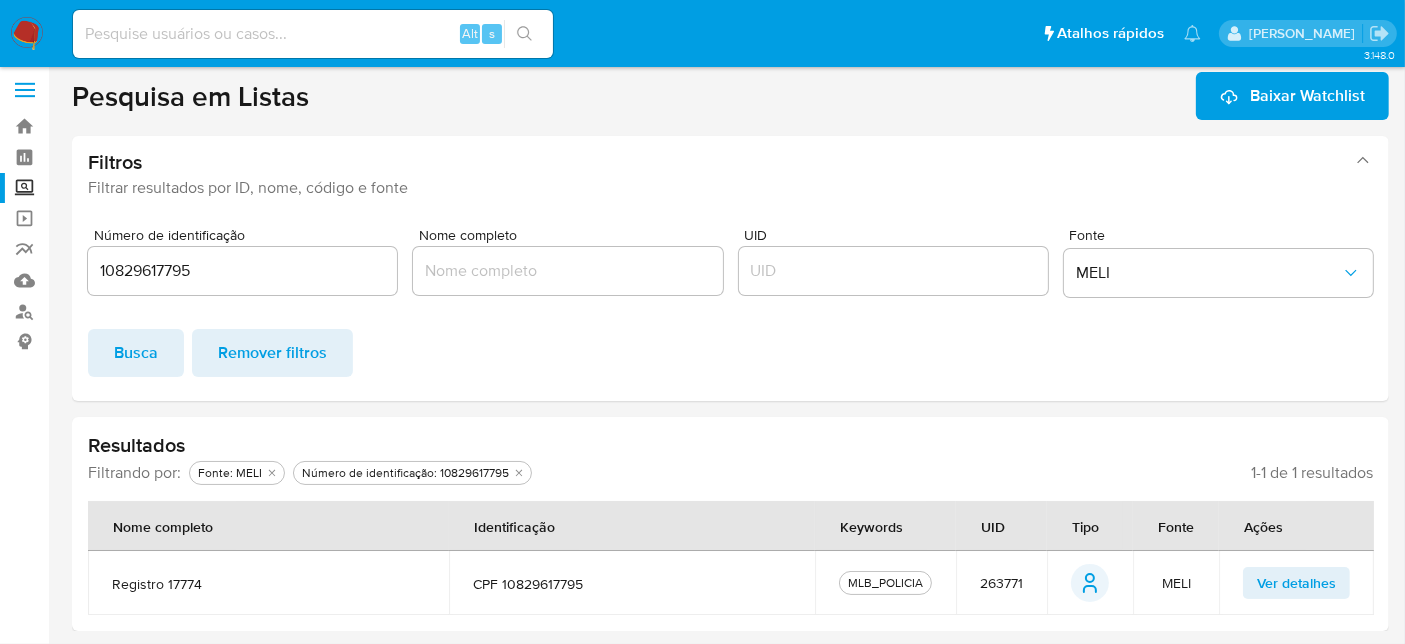 drag, startPoint x: 985, startPoint y: 523, endPoint x: 1016, endPoint y: 532, distance: 32.280025 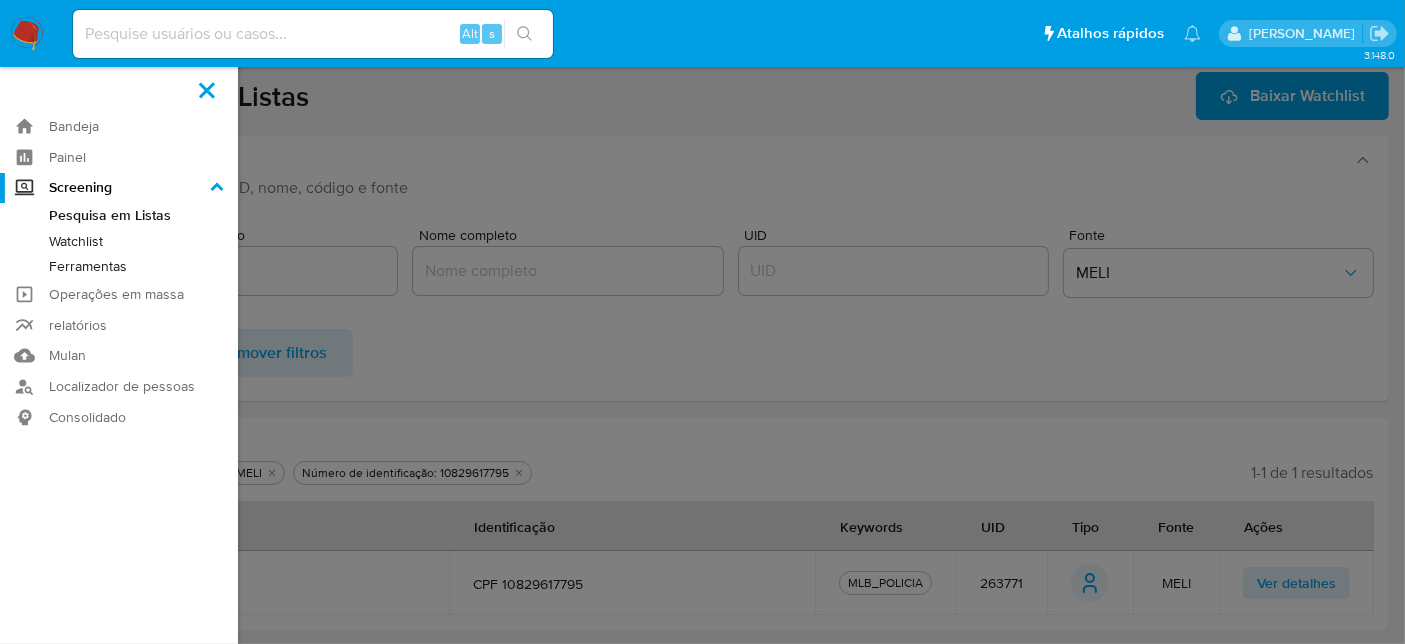 click on "Screening" at bounding box center (0, 0) 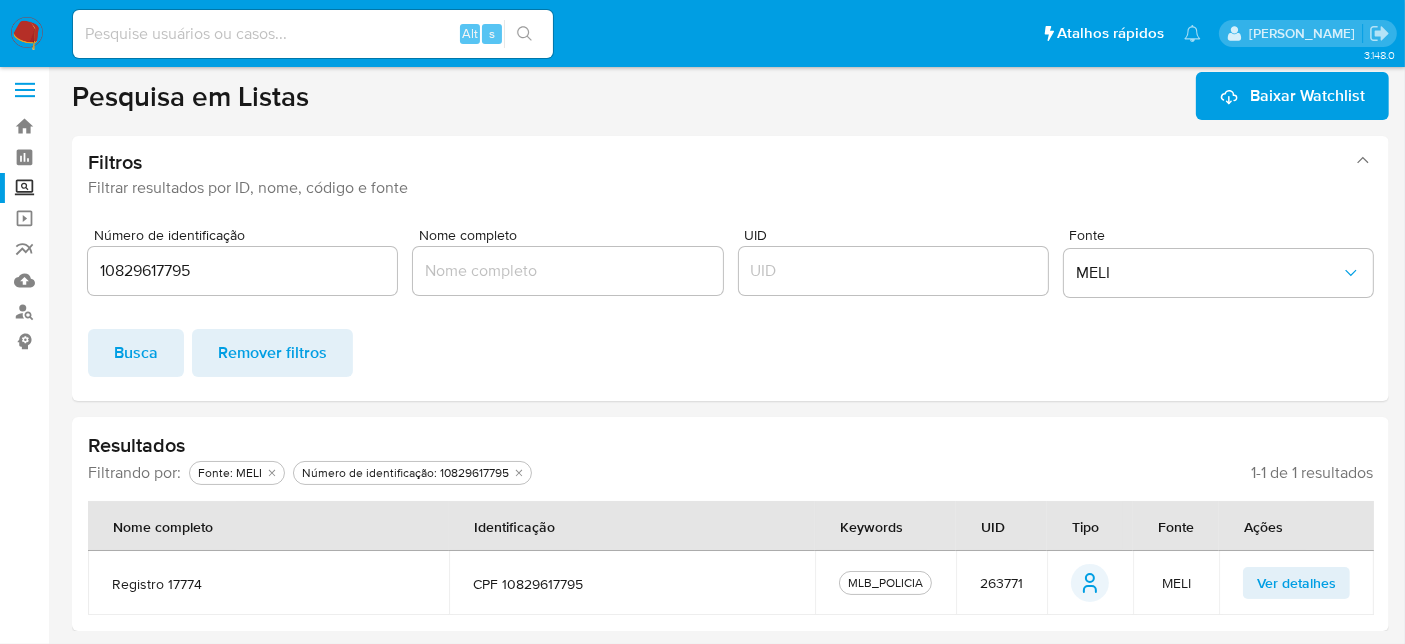 click on "10829617795" at bounding box center (242, 271) 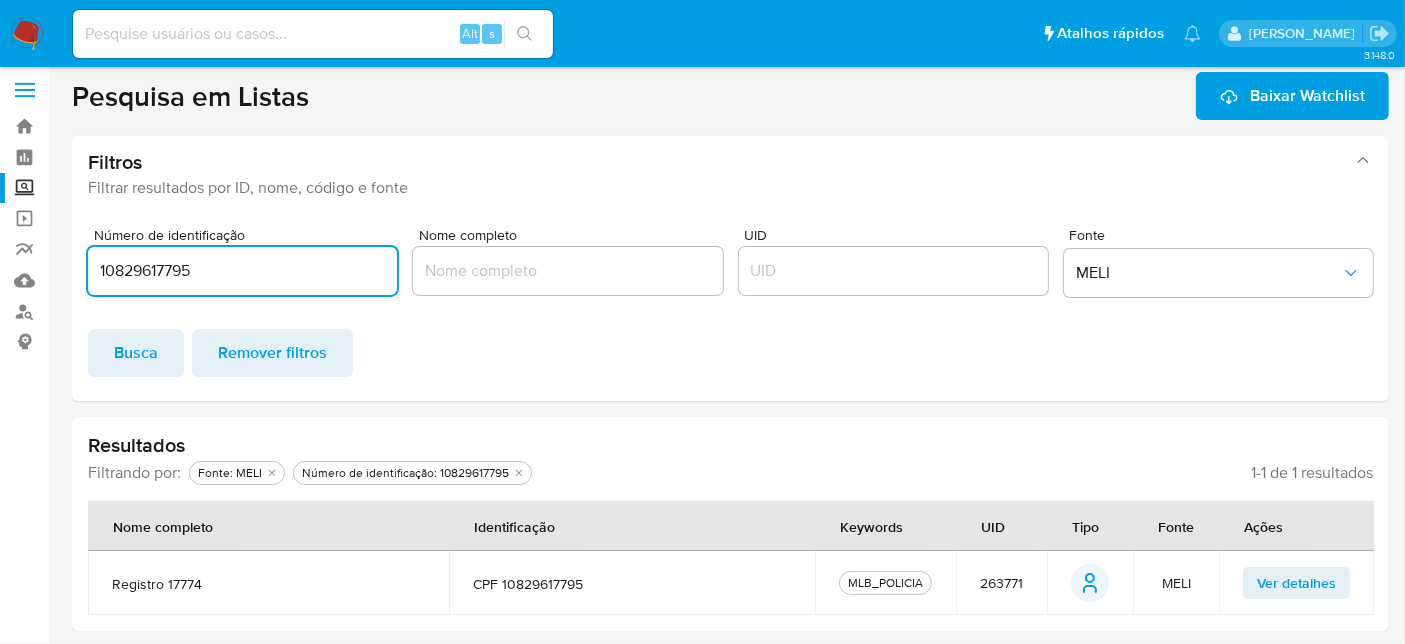 click on "10829617795" at bounding box center (242, 271) 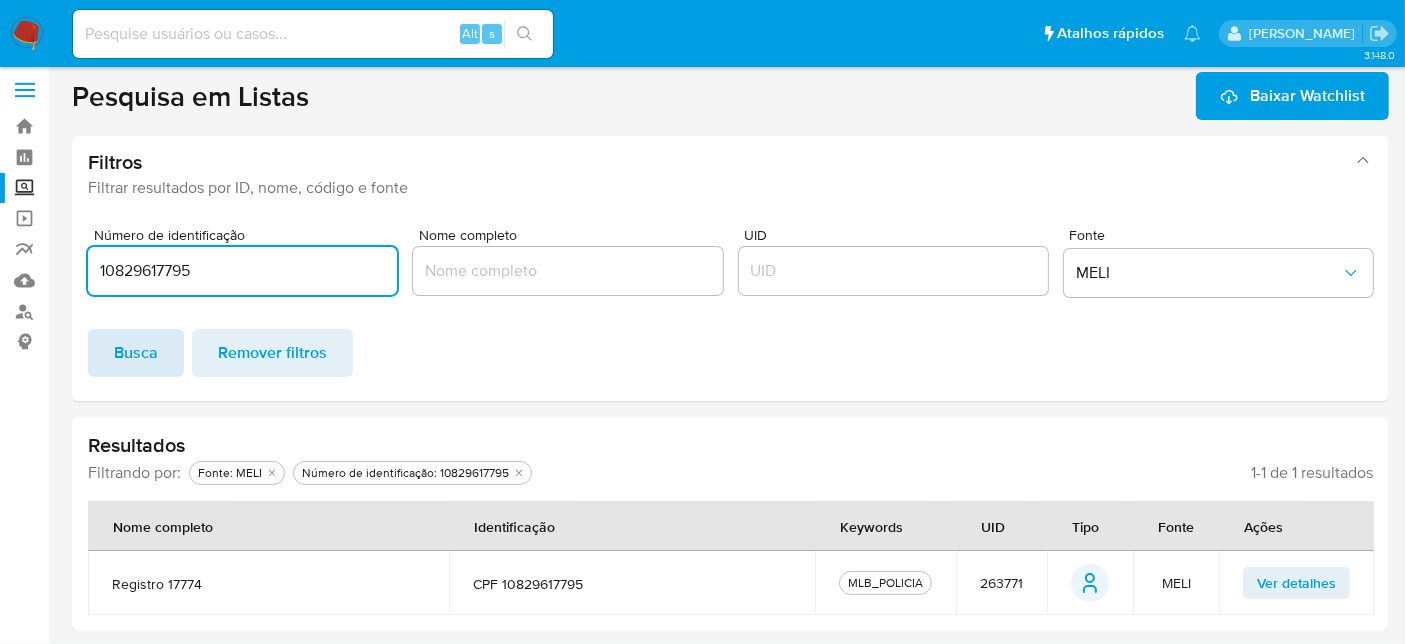 paste on "1209260840" 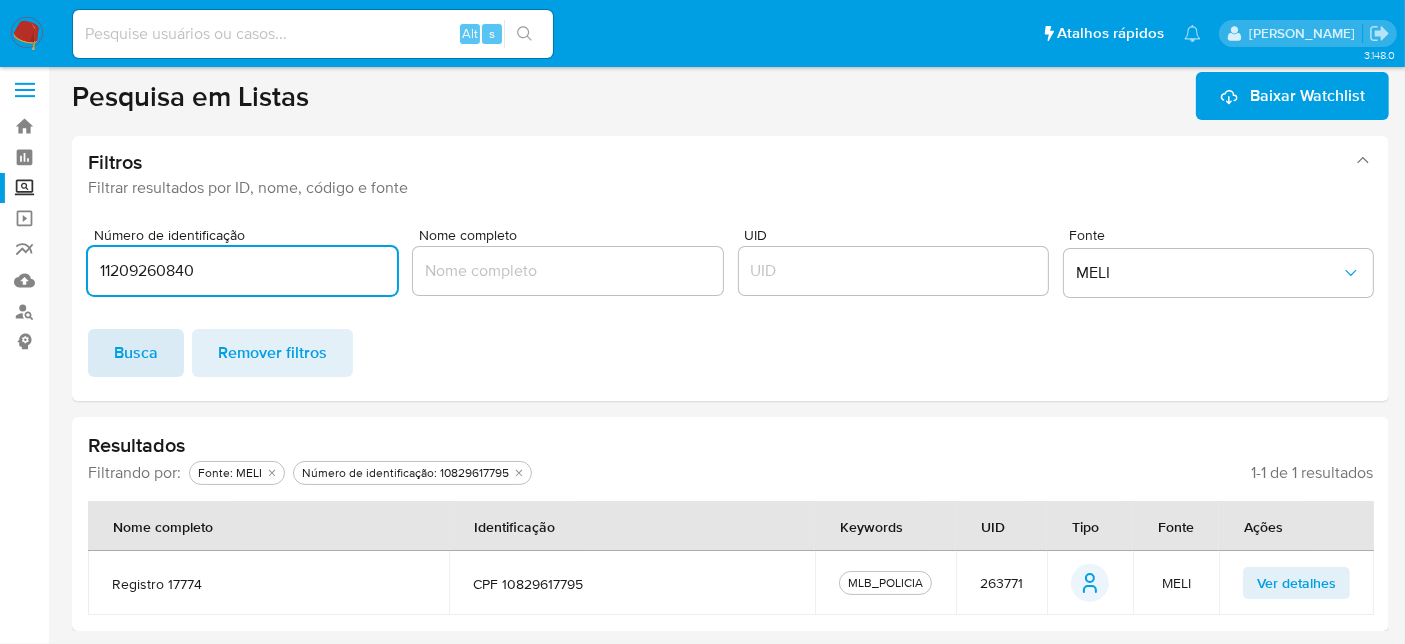 type on "11209260840" 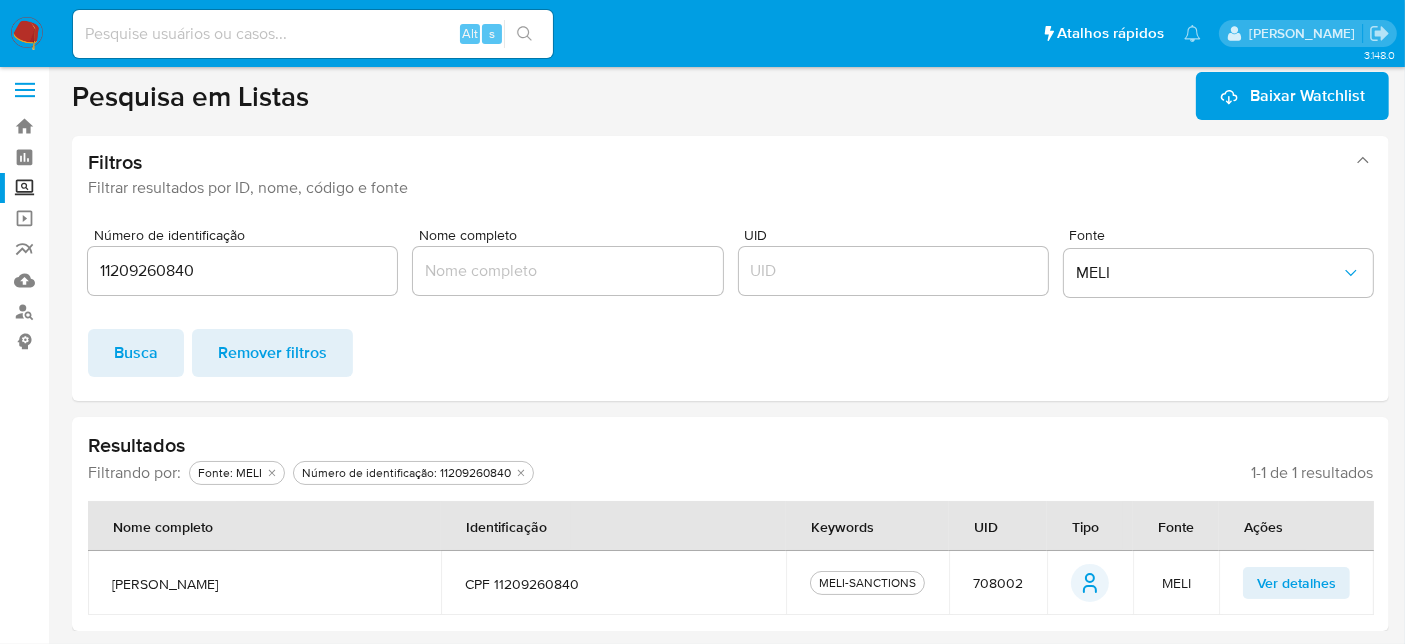 click on "11209260840" at bounding box center [242, 271] 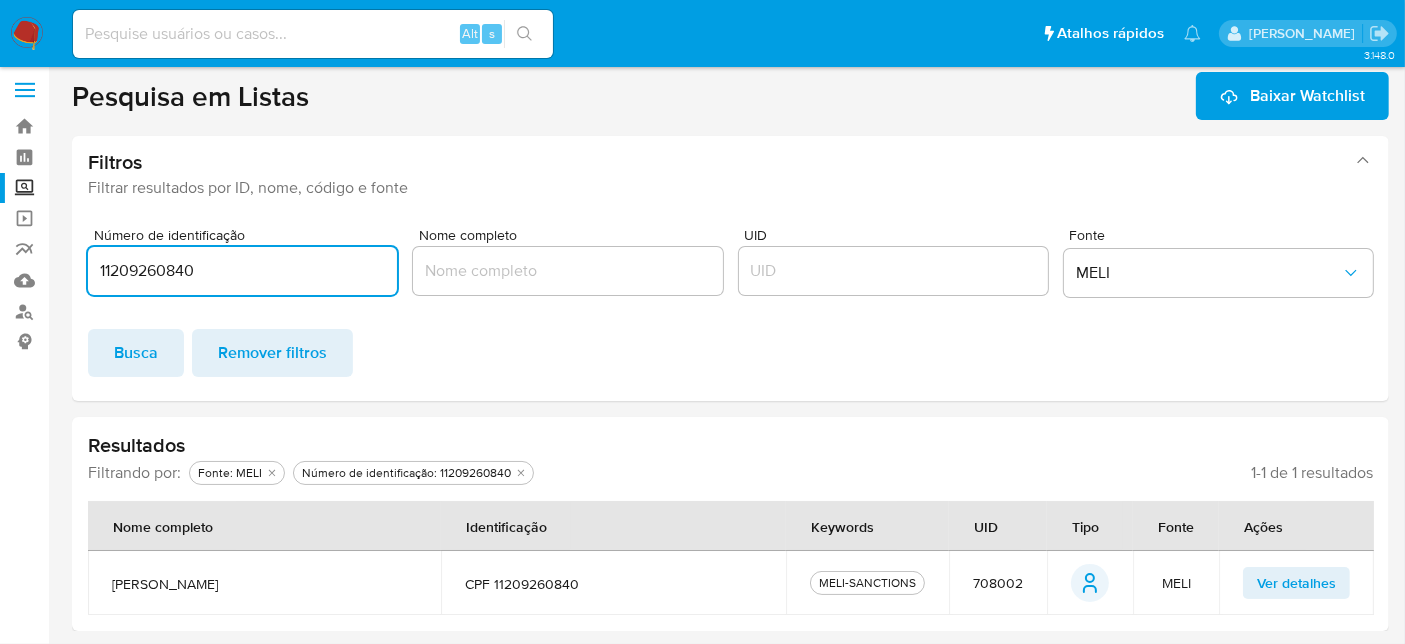 click on "11209260840" at bounding box center [242, 271] 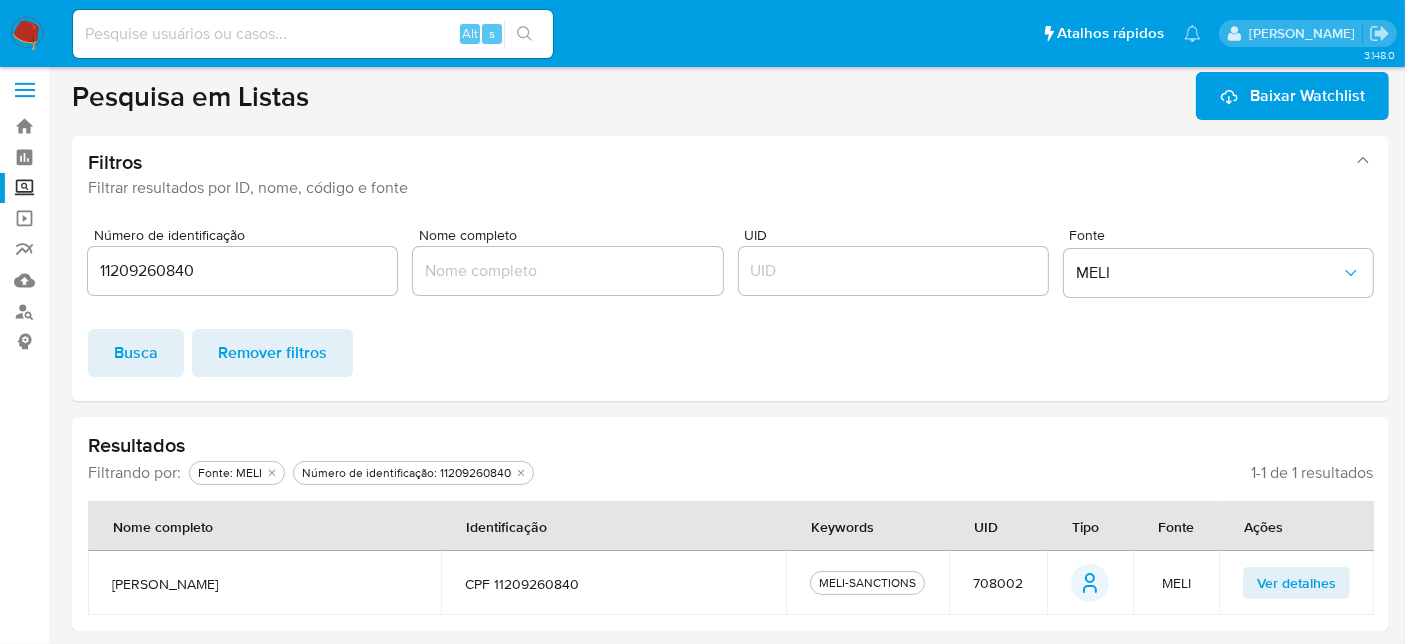 drag, startPoint x: 114, startPoint y: 587, endPoint x: 456, endPoint y: 588, distance: 342.00146 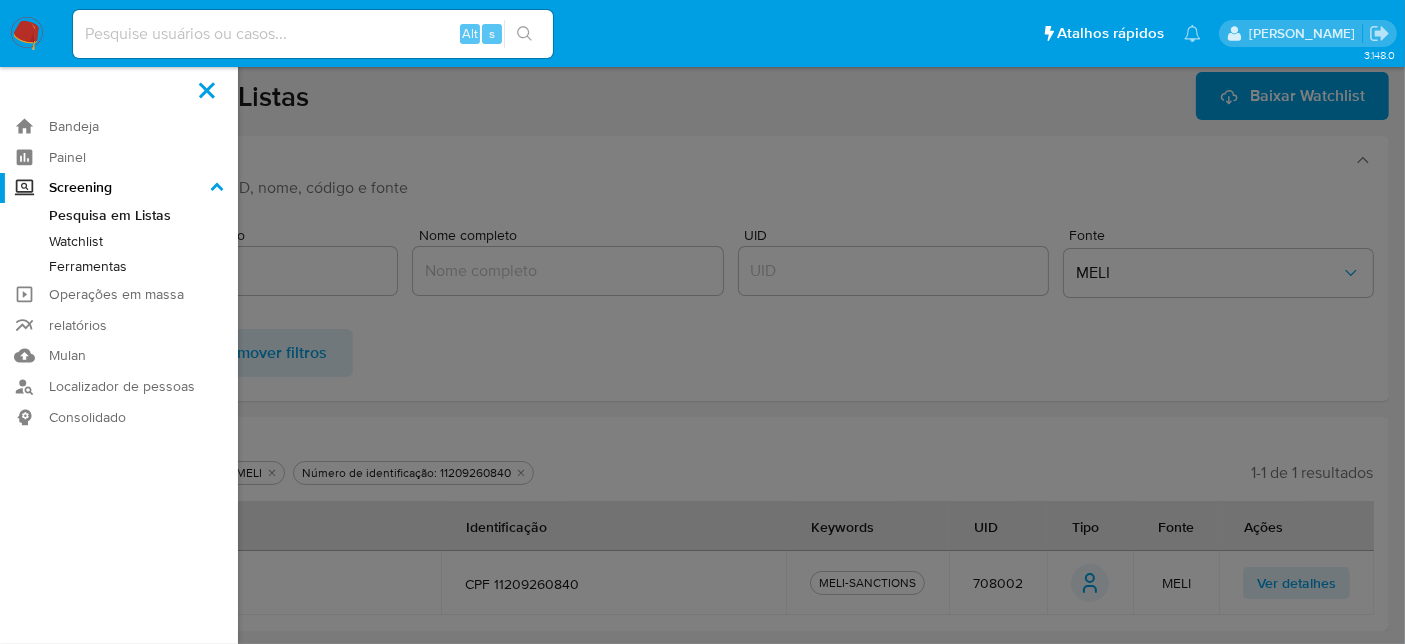 click on "Watchlist" at bounding box center (119, 241) 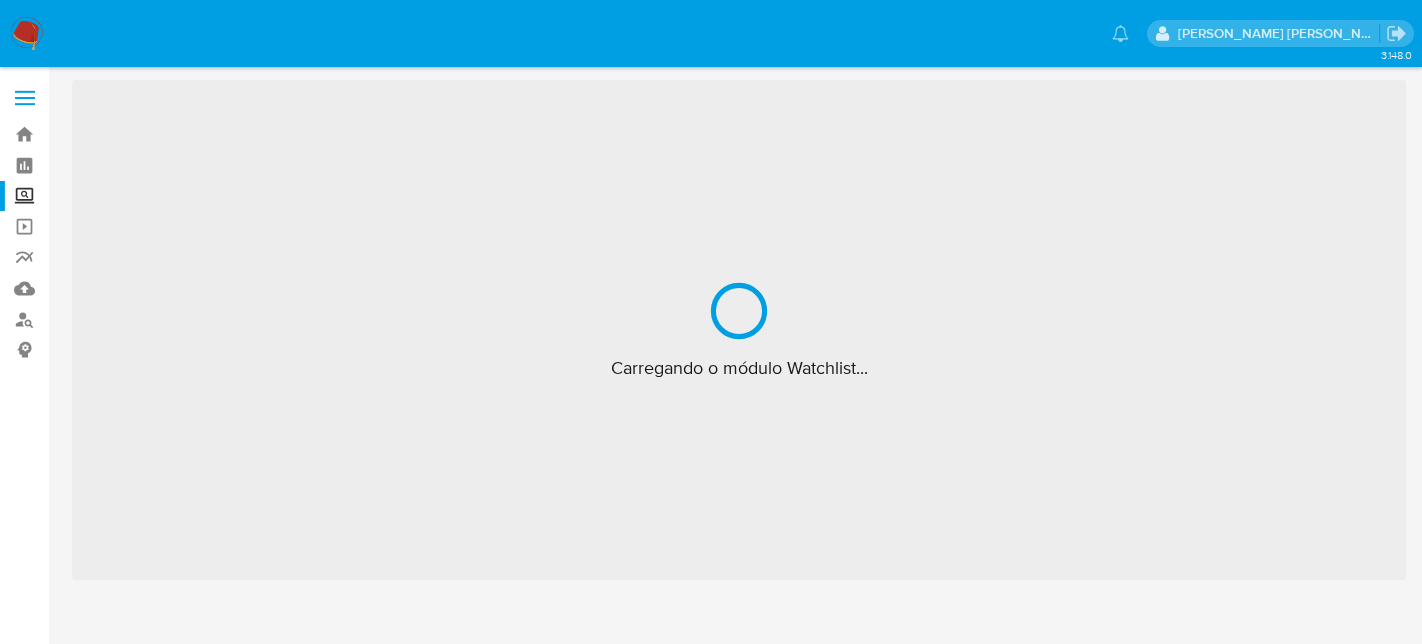 scroll, scrollTop: 0, scrollLeft: 0, axis: both 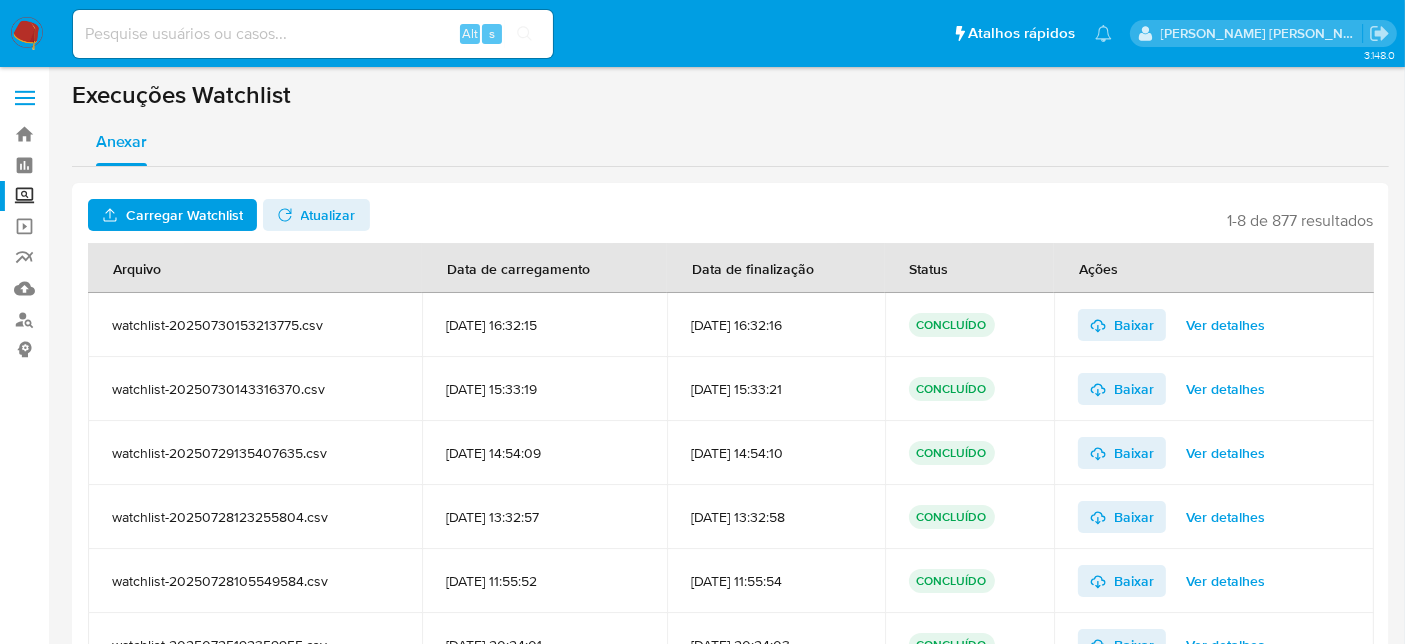 click on "Ver detalhes" at bounding box center (1225, 325) 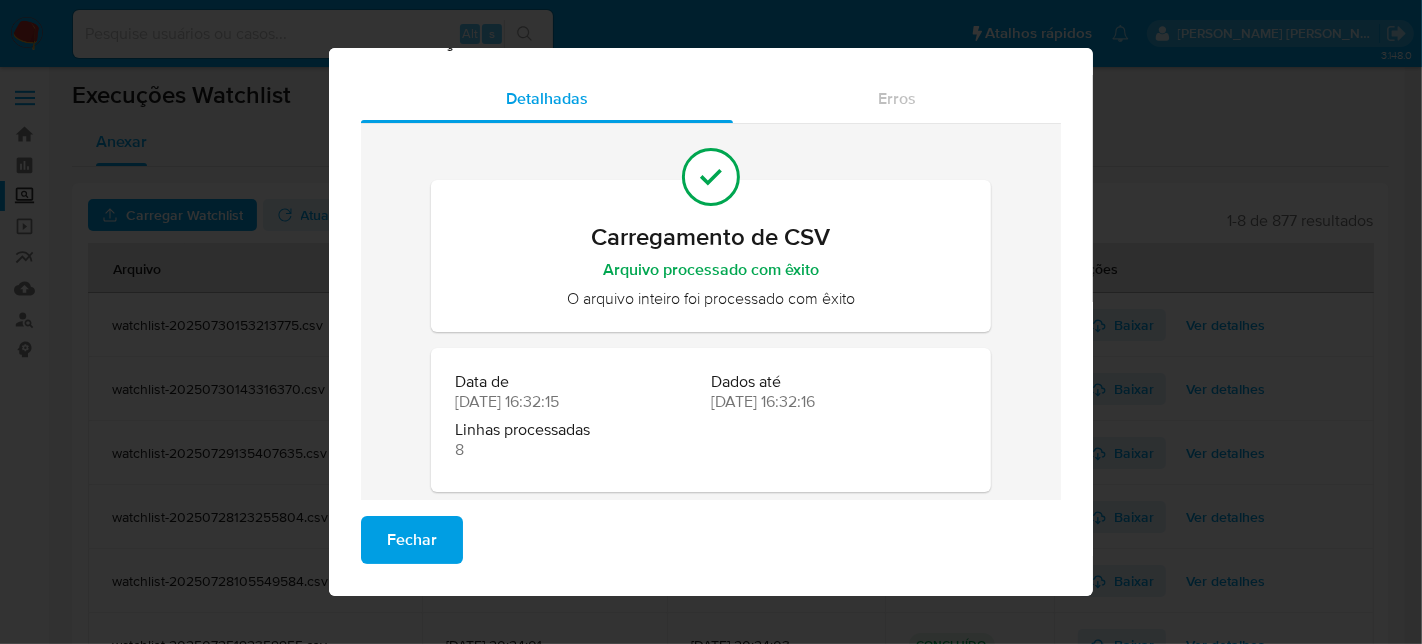 scroll, scrollTop: 77, scrollLeft: 0, axis: vertical 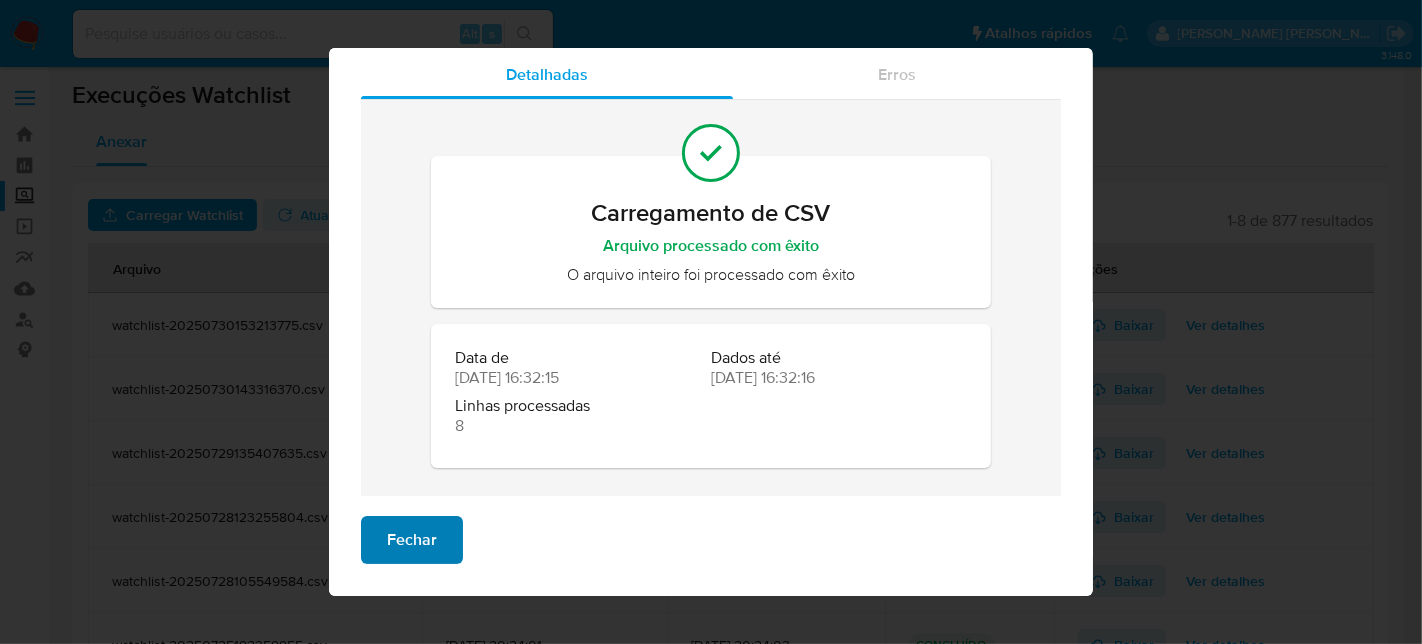 click on "Fechar" at bounding box center (412, 540) 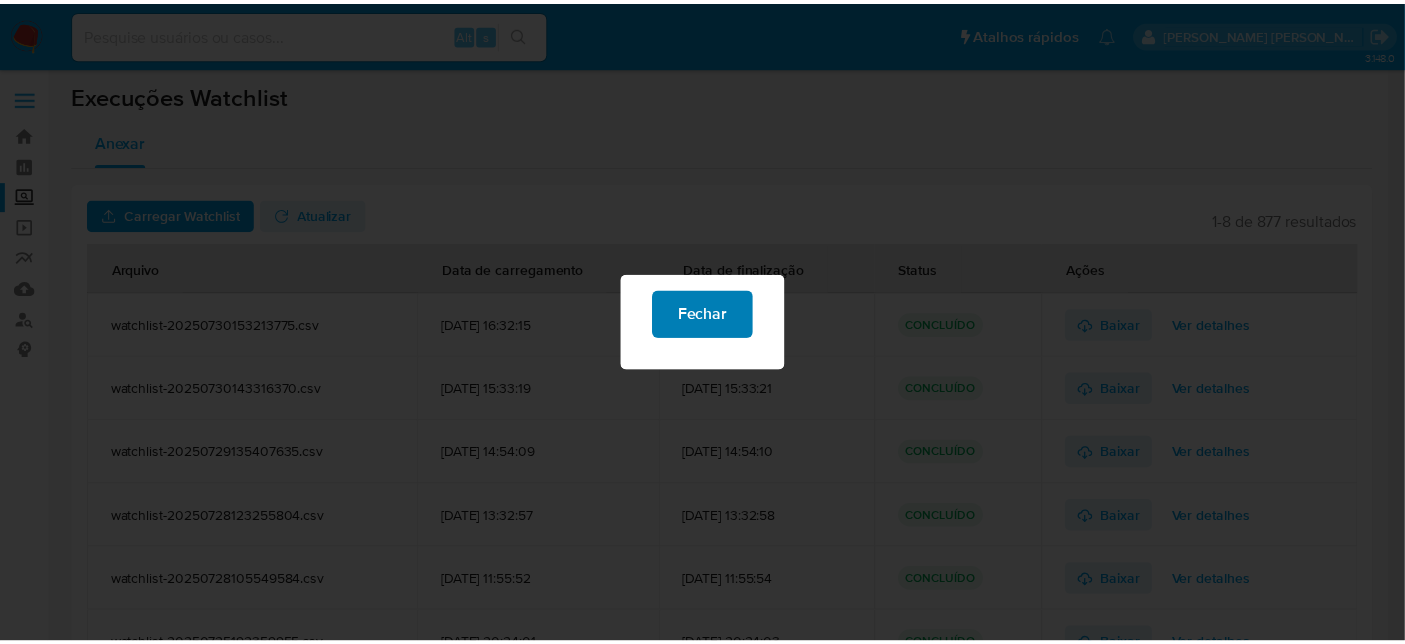 scroll, scrollTop: 0, scrollLeft: 0, axis: both 